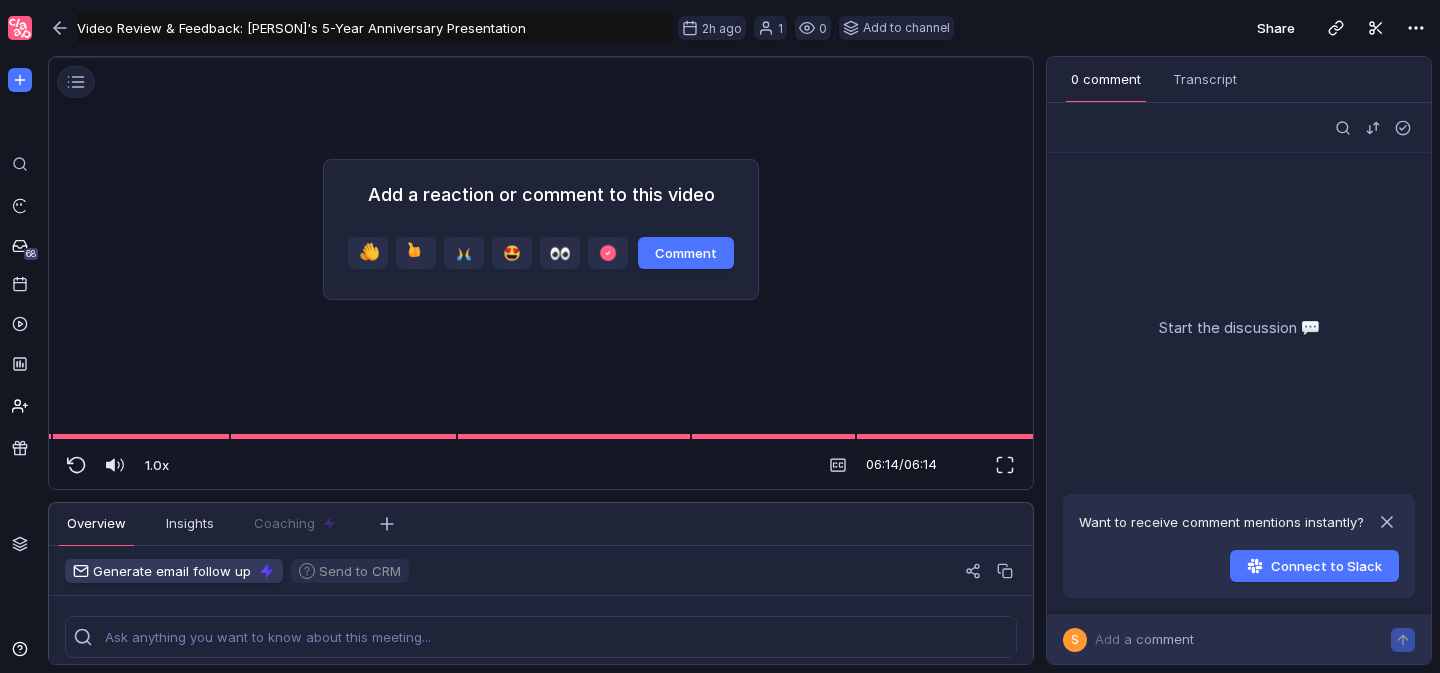 scroll, scrollTop: 0, scrollLeft: 0, axis: both 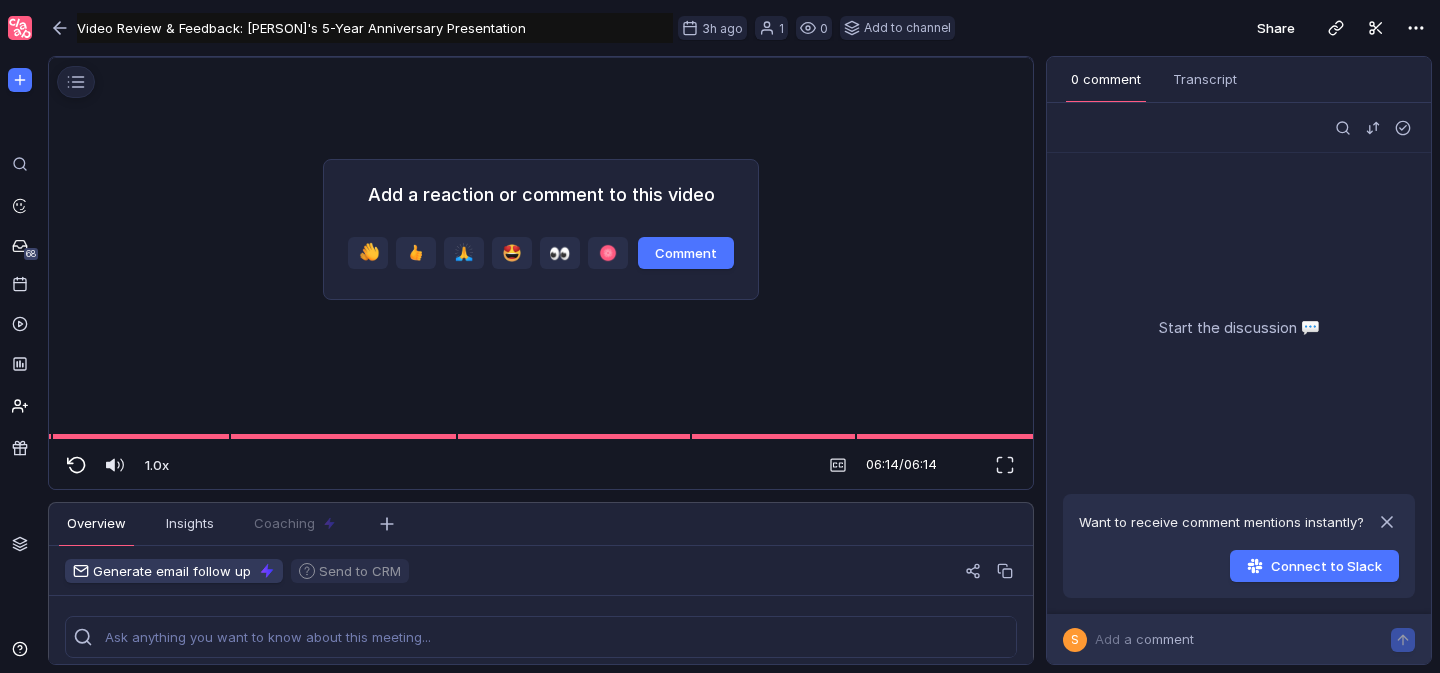 click at bounding box center (77, 465) 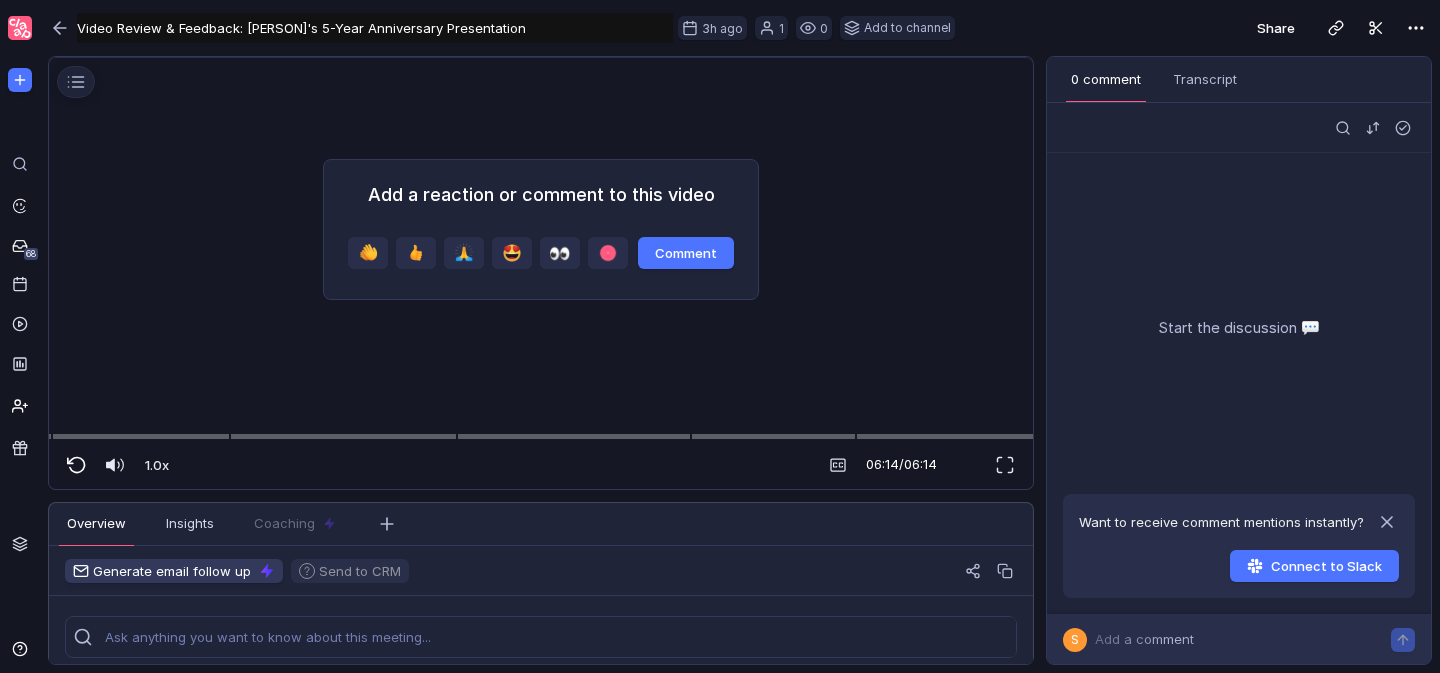 click at bounding box center [76, 465] 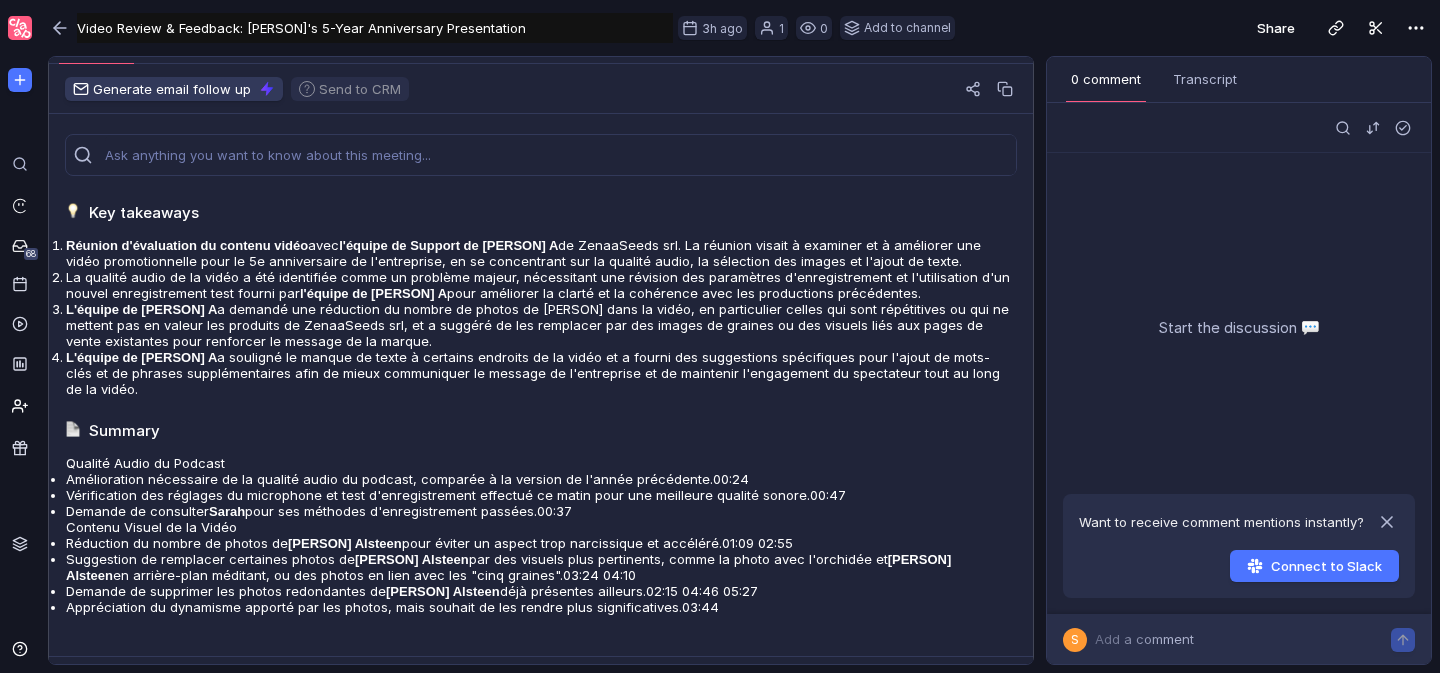 scroll, scrollTop: 0, scrollLeft: 0, axis: both 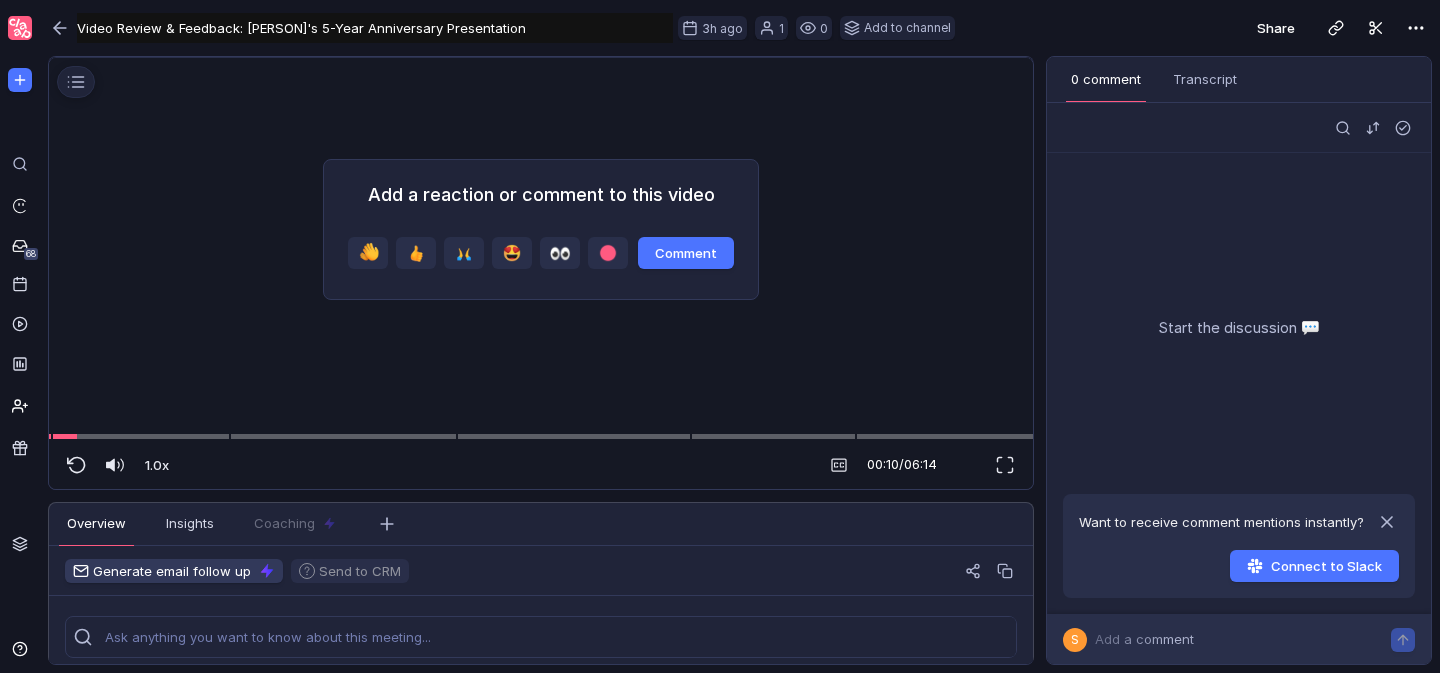 click on "Add a reaction or comment to this video Comment" at bounding box center [541, 229] 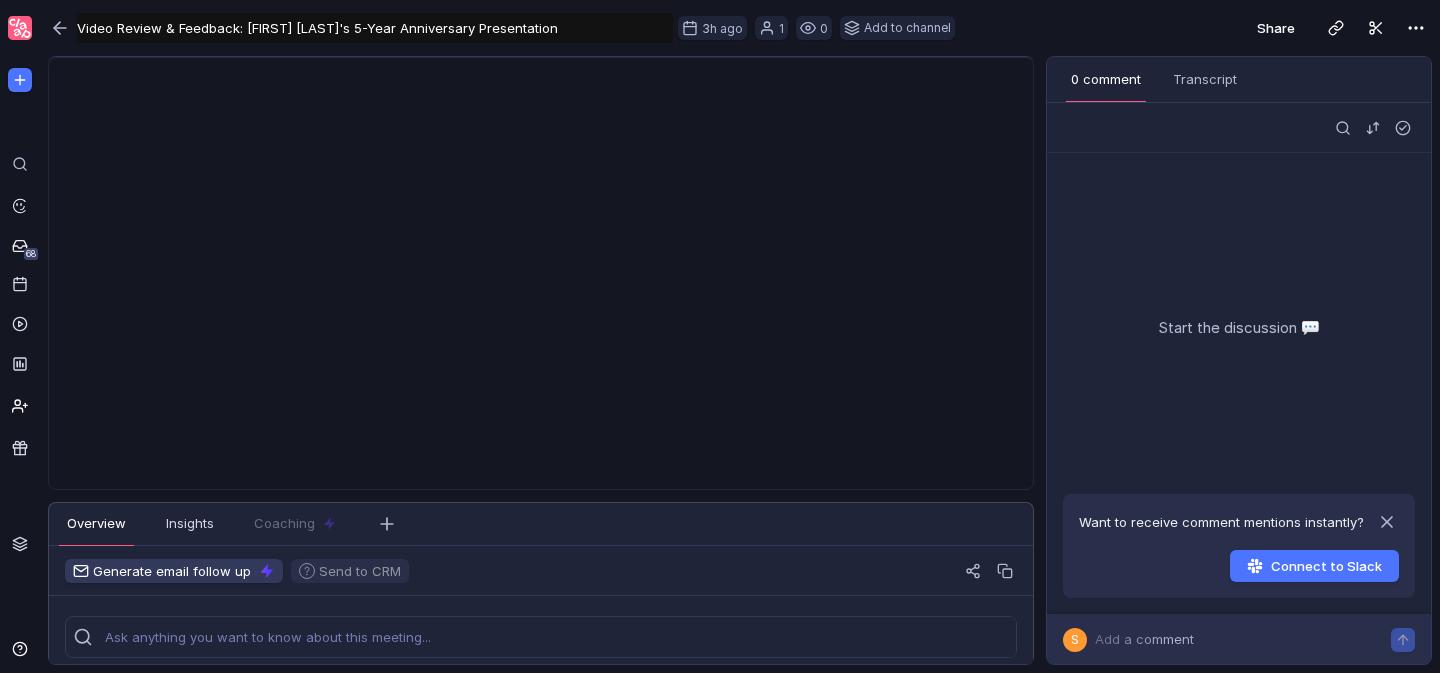 scroll, scrollTop: 0, scrollLeft: 0, axis: both 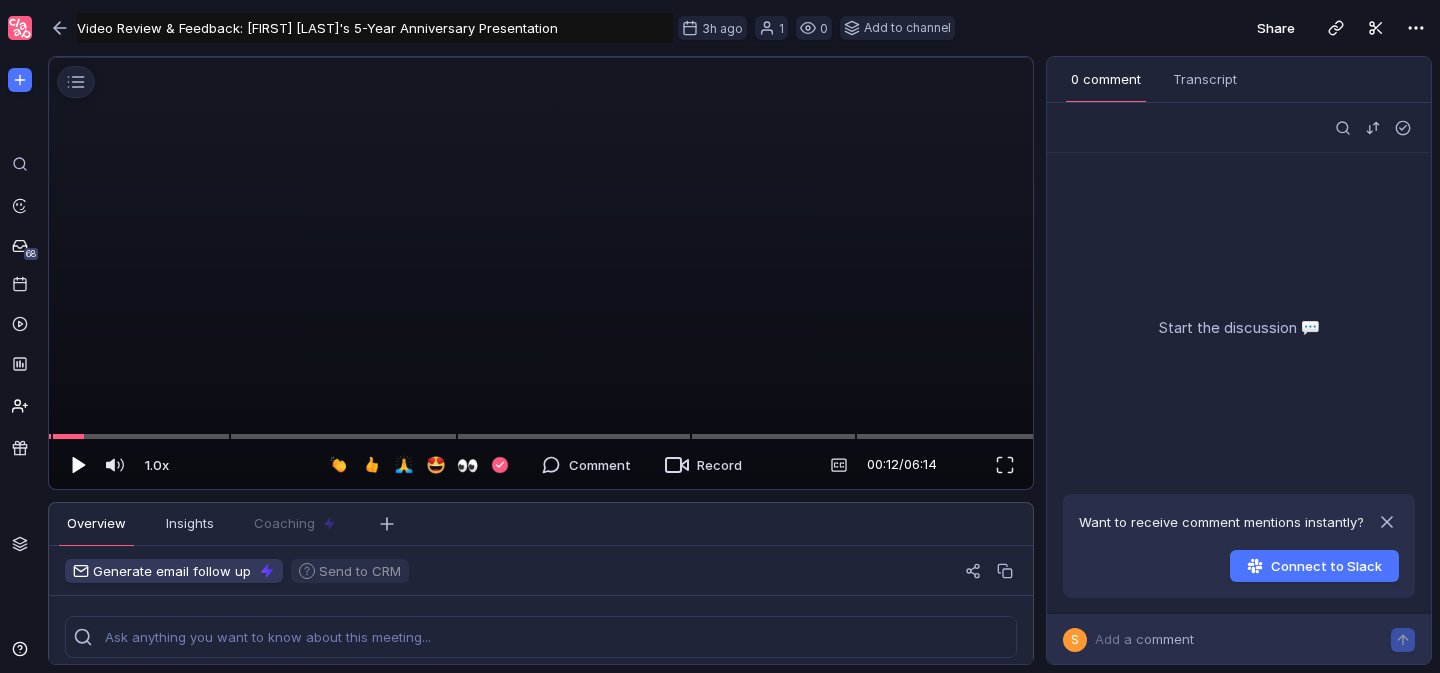 click at bounding box center (79, 465) 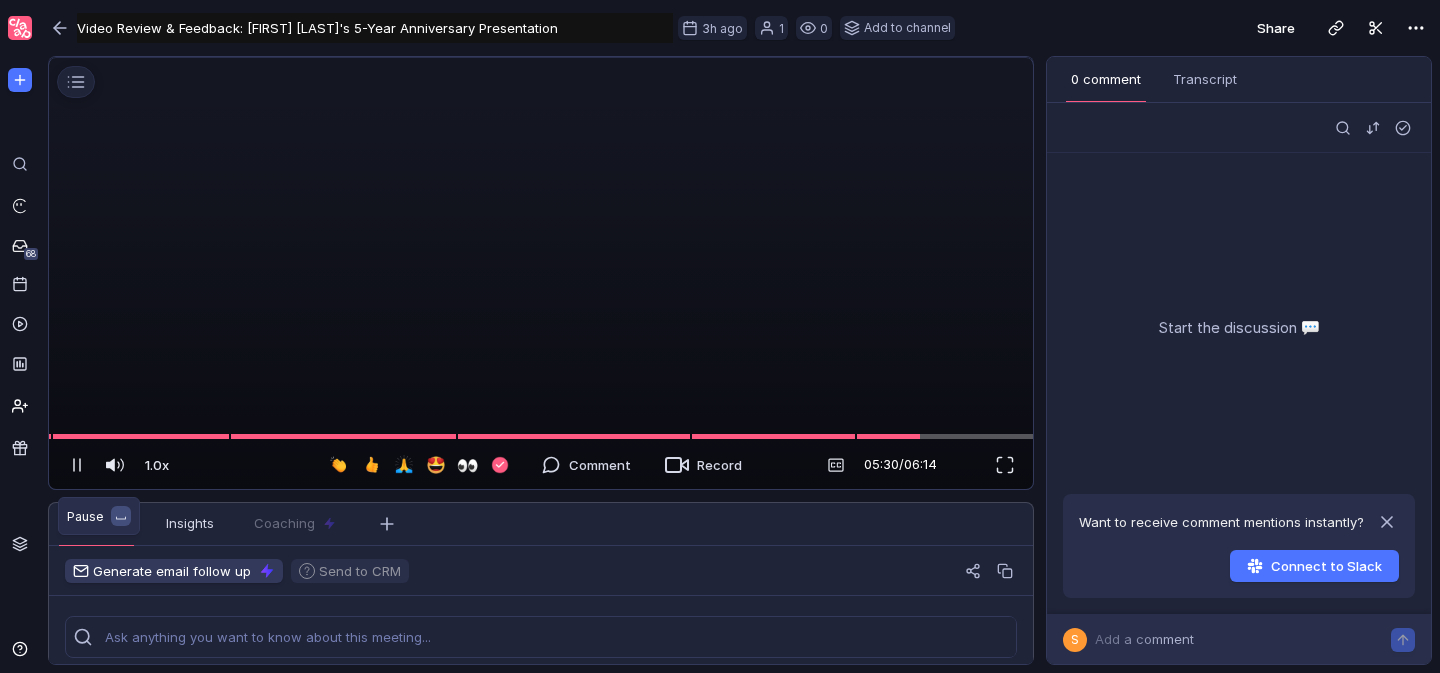 scroll, scrollTop: 0, scrollLeft: 0, axis: both 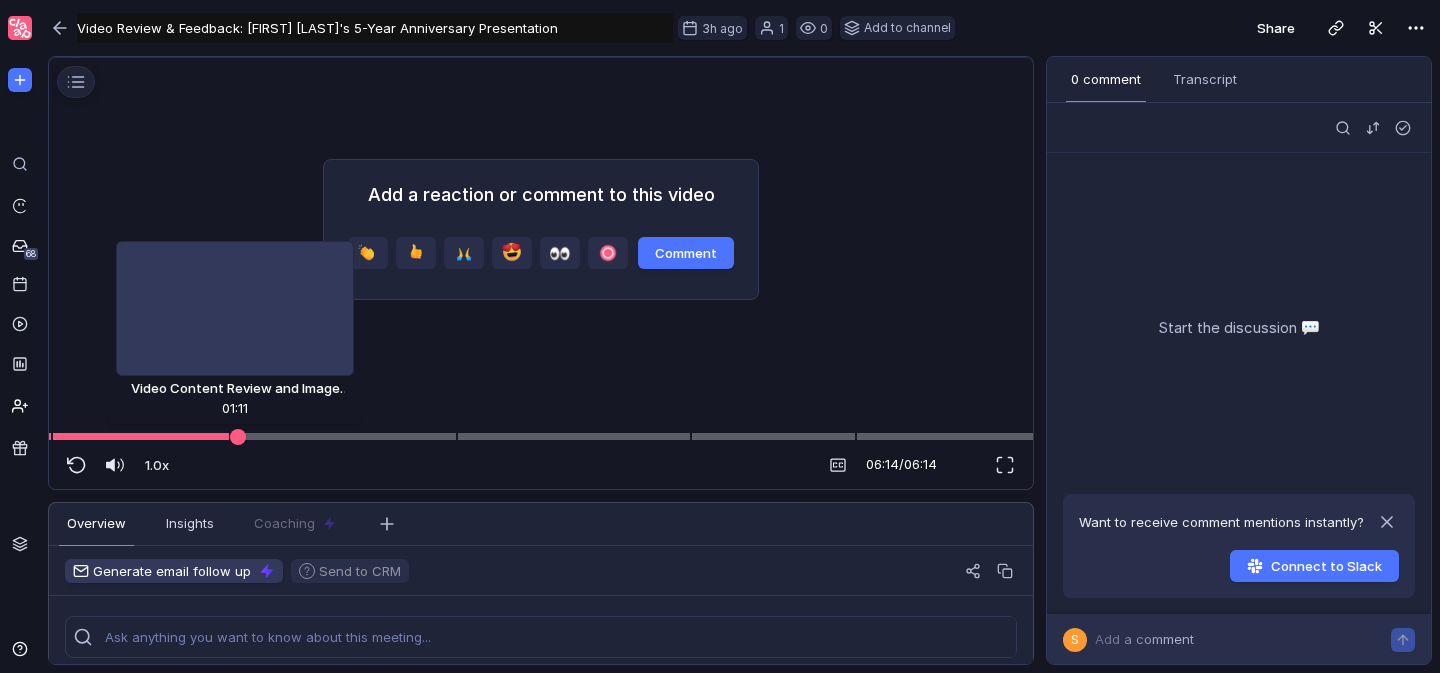 click at bounding box center (541, 436) 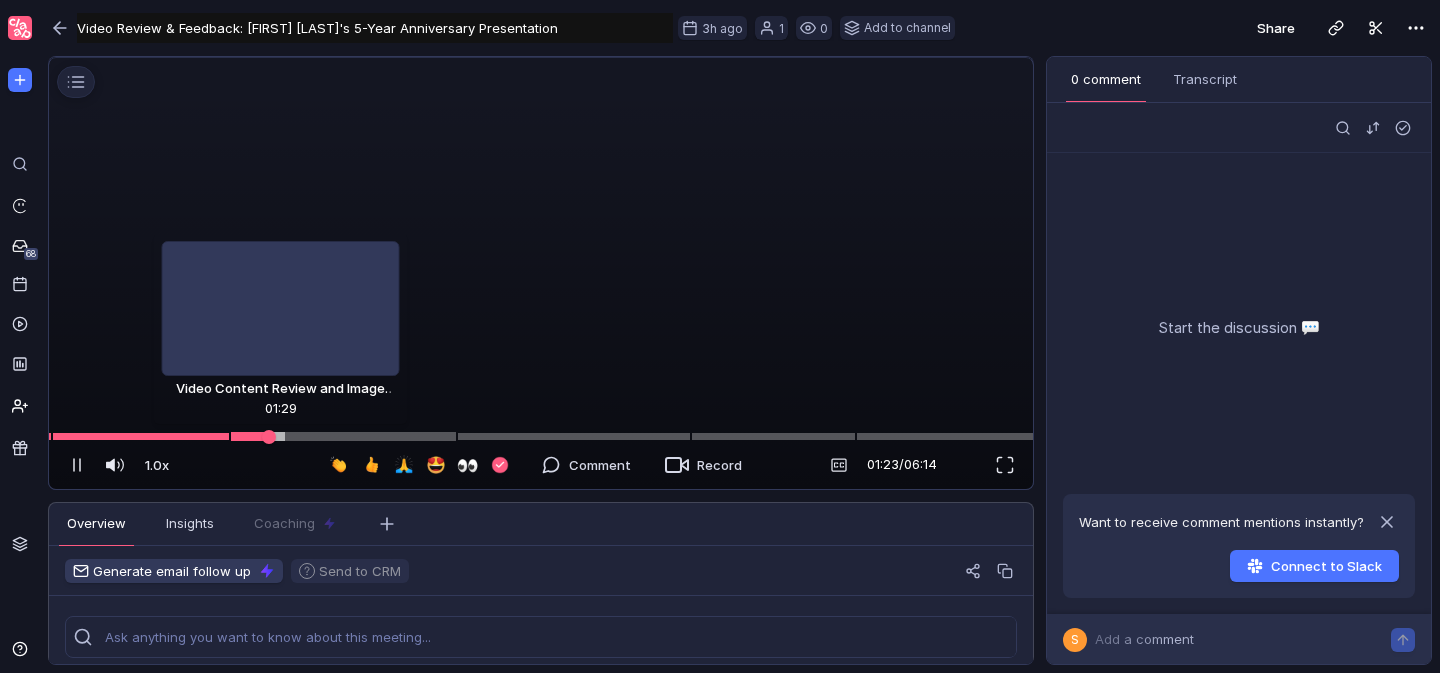 click at bounding box center [541, 436] 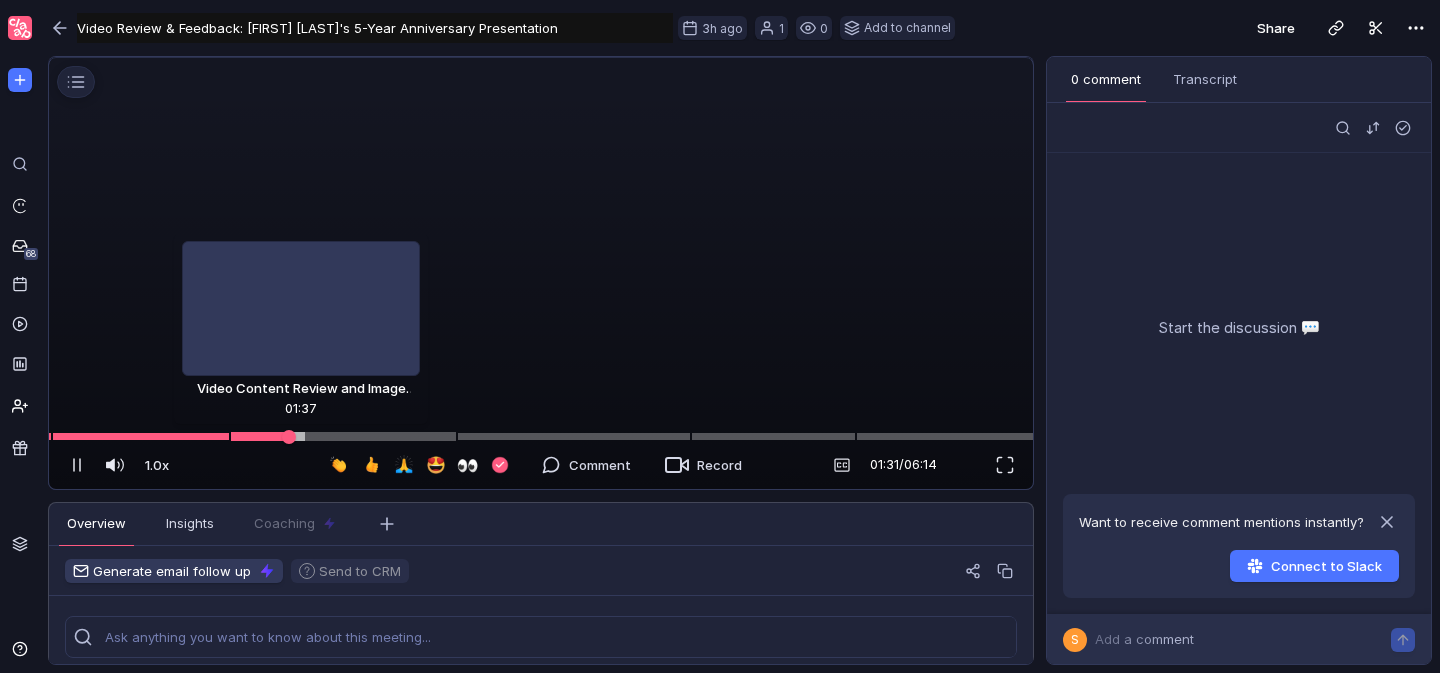click at bounding box center [541, 436] 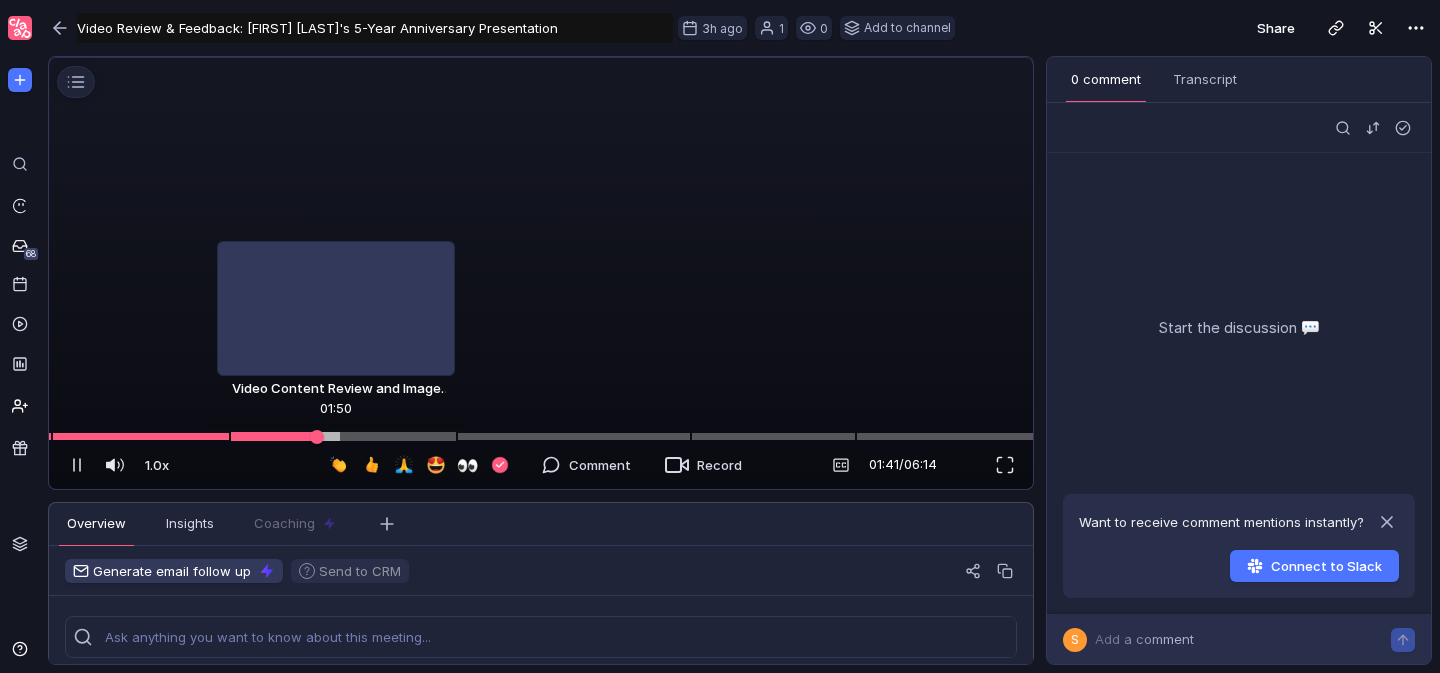 click at bounding box center [541, 436] 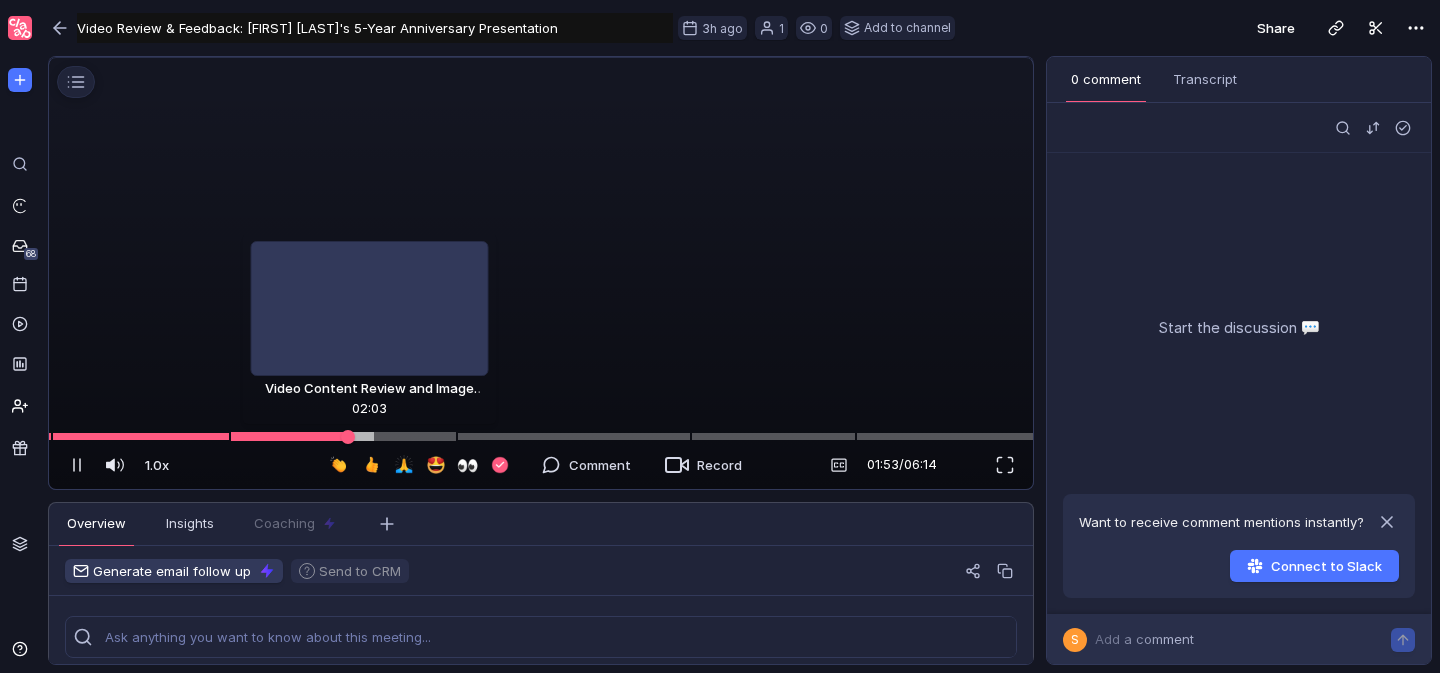 click at bounding box center [541, 436] 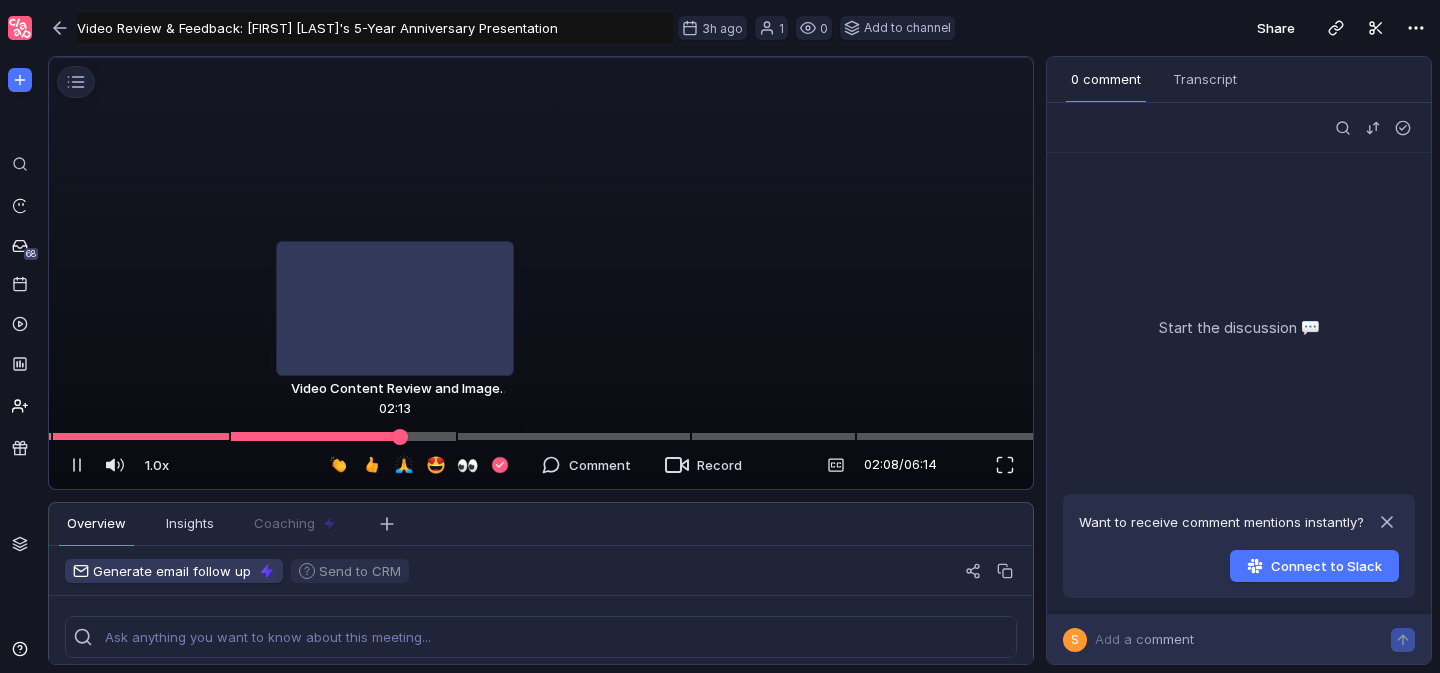 click at bounding box center [541, 436] 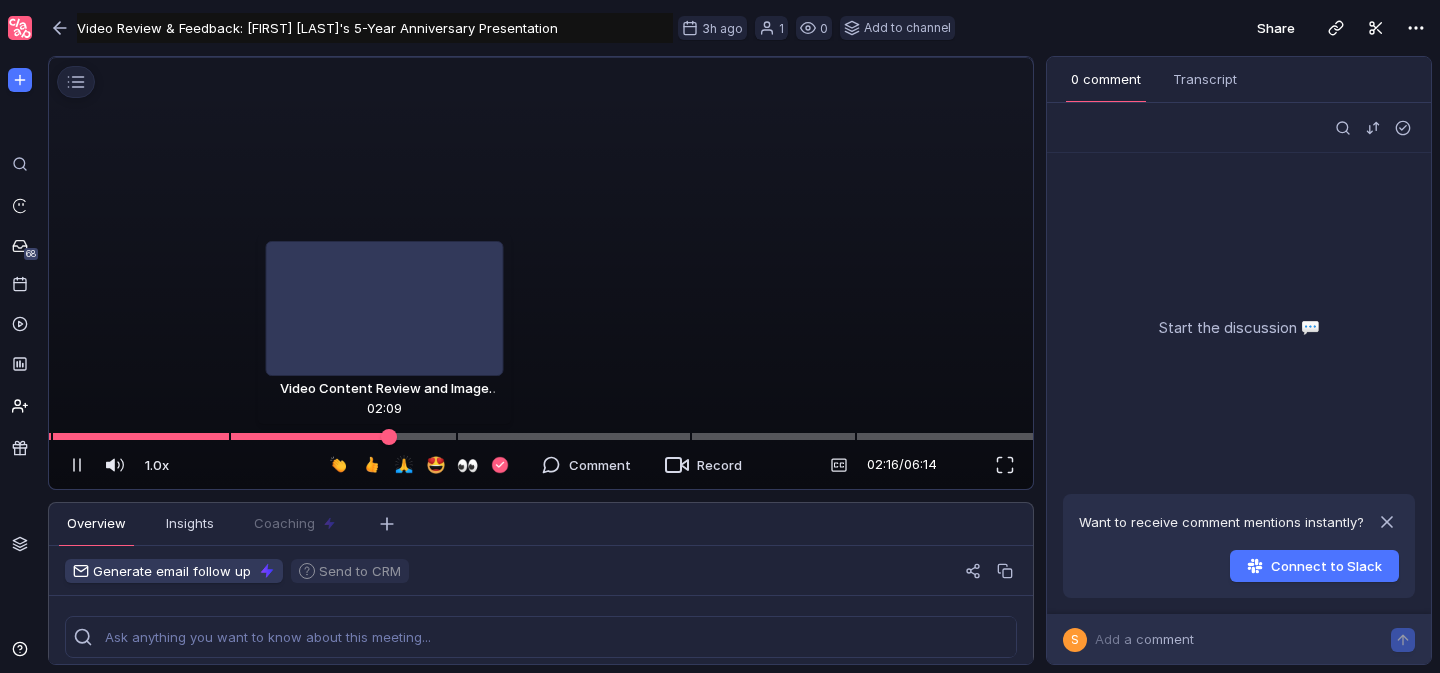 click at bounding box center (541, 436) 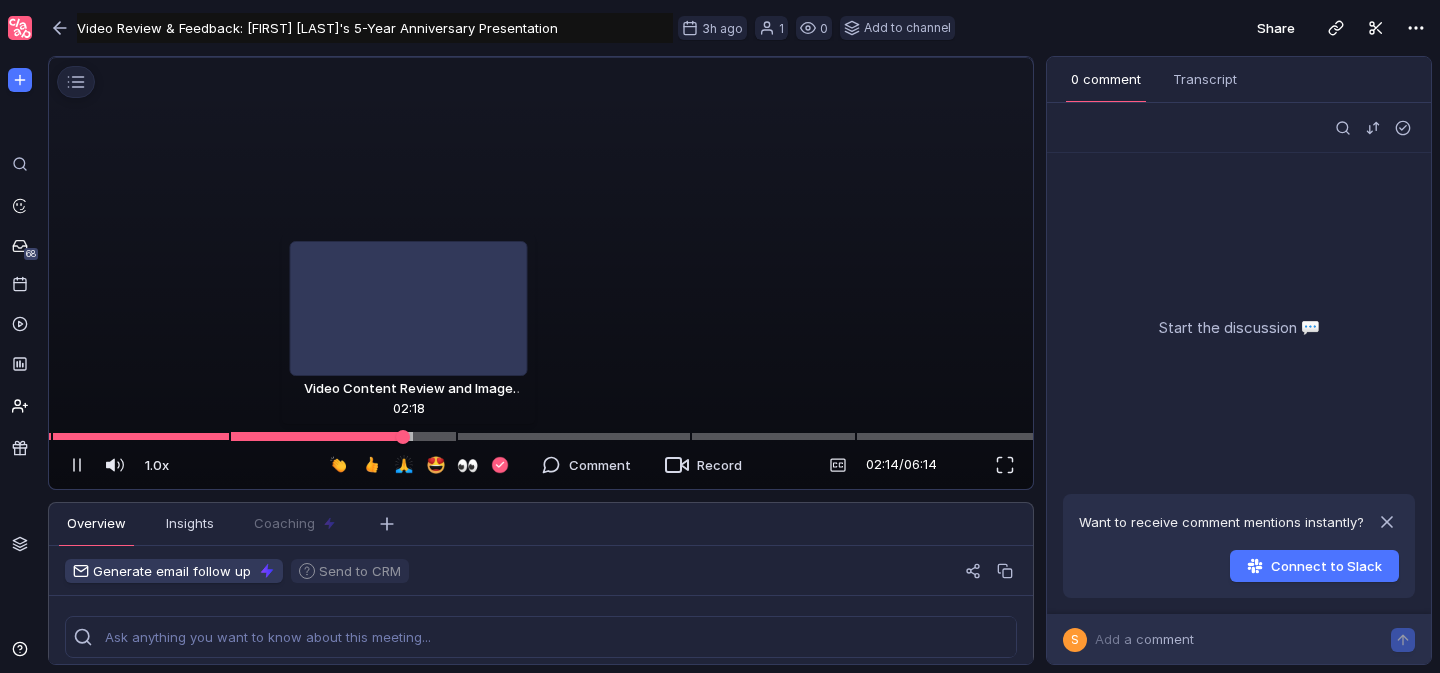 click at bounding box center [541, 436] 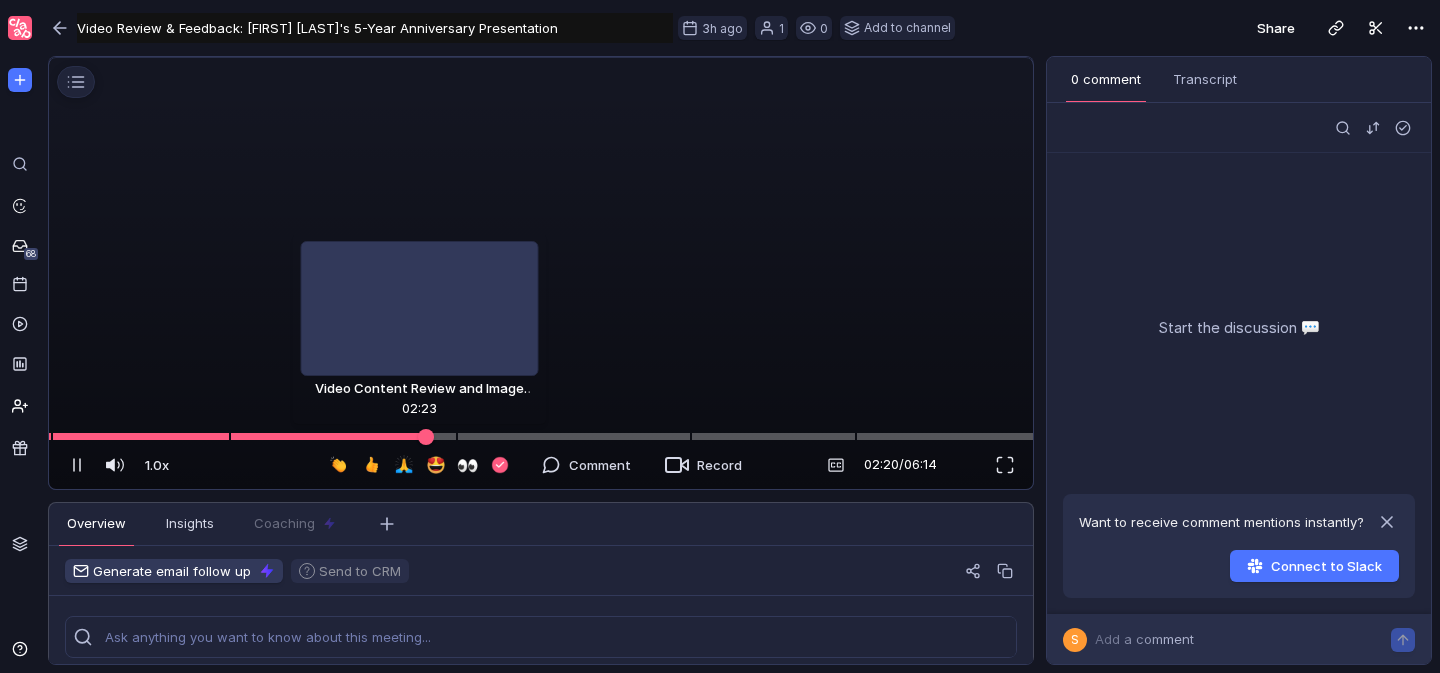 click at bounding box center [426, 436] 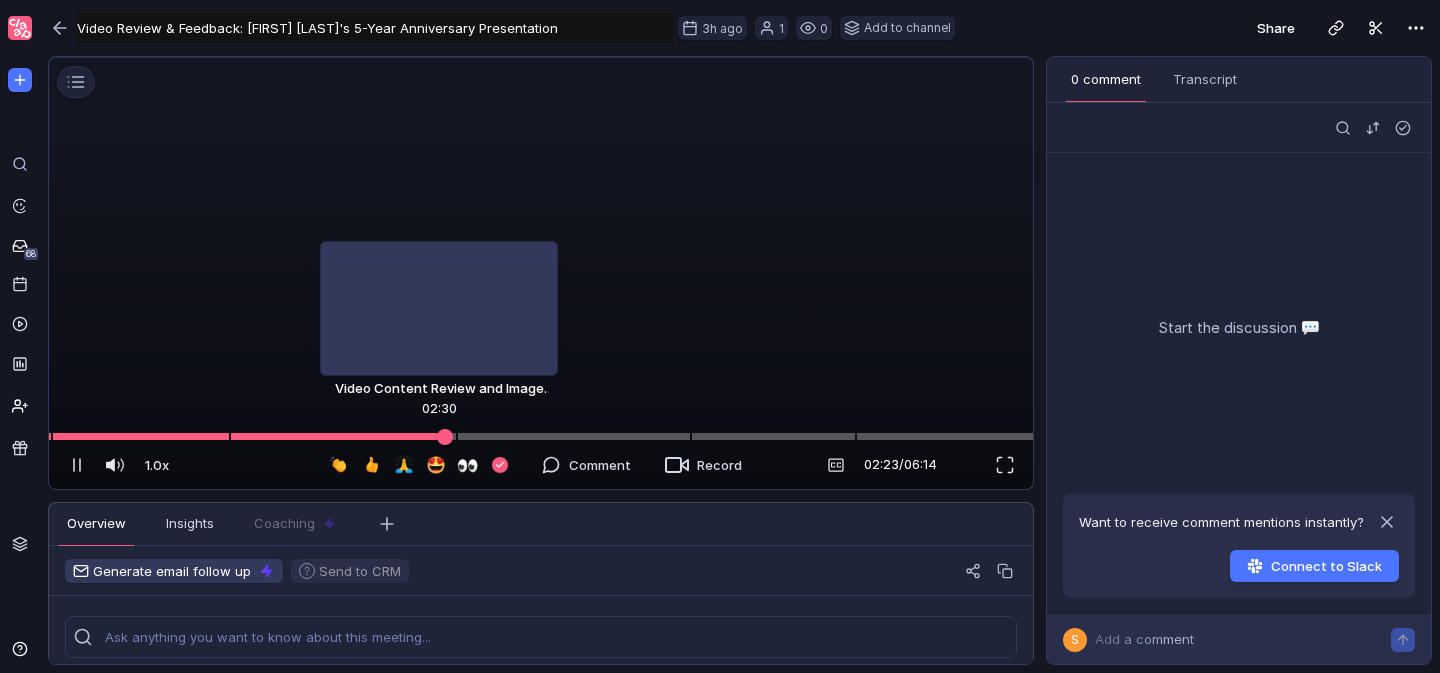 click at bounding box center (541, 436) 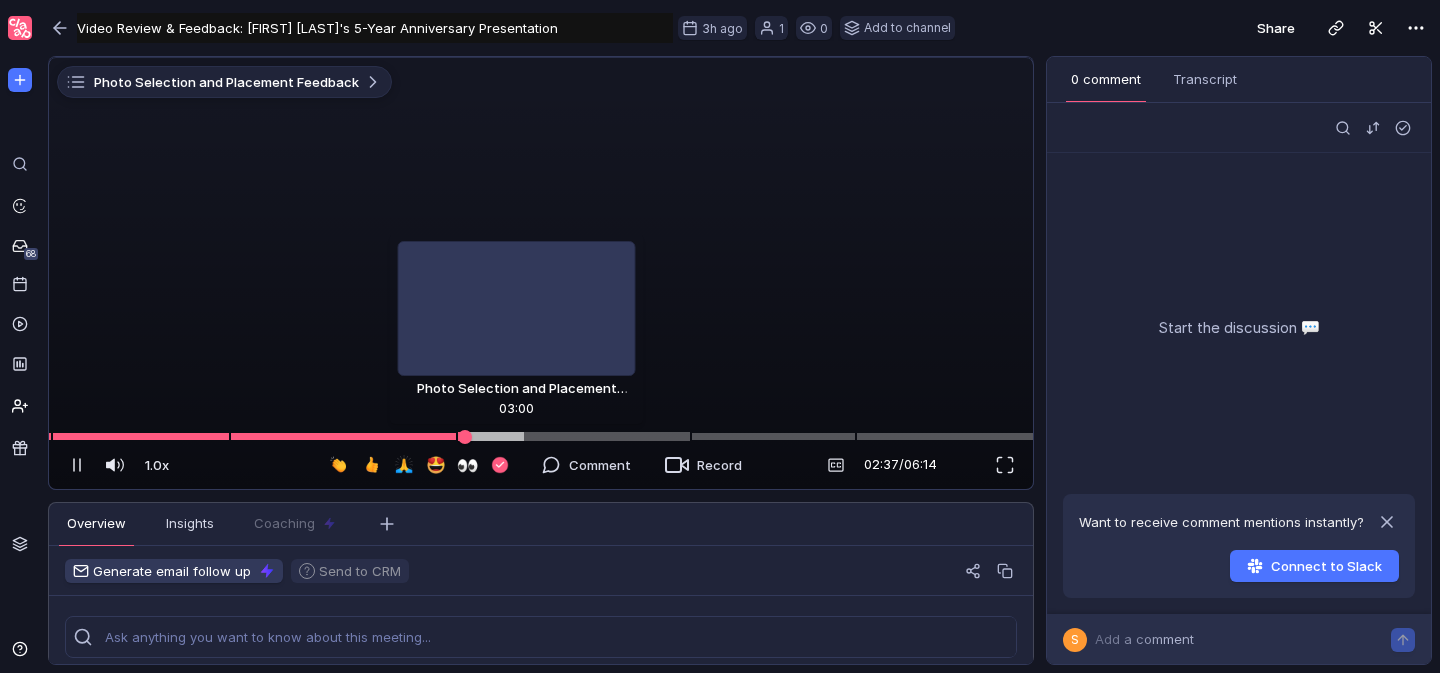 click at bounding box center [541, 436] 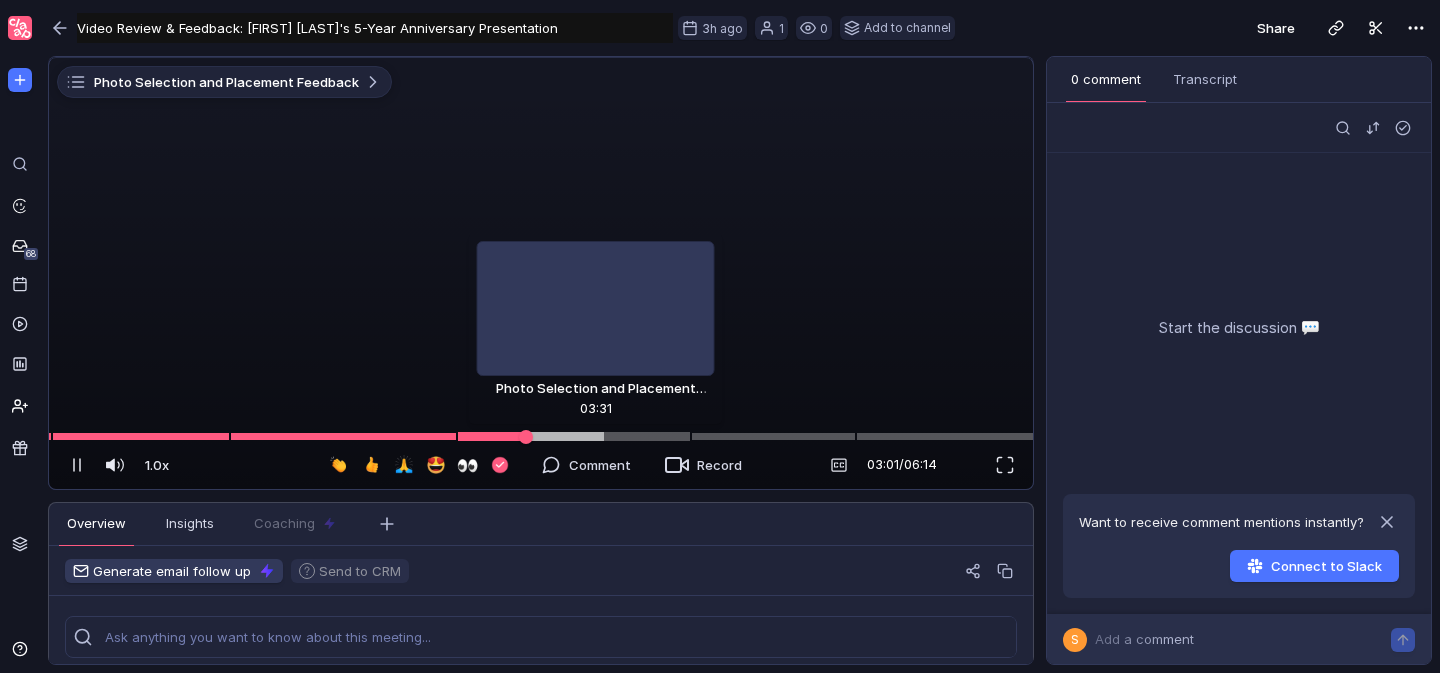 click at bounding box center [541, 436] 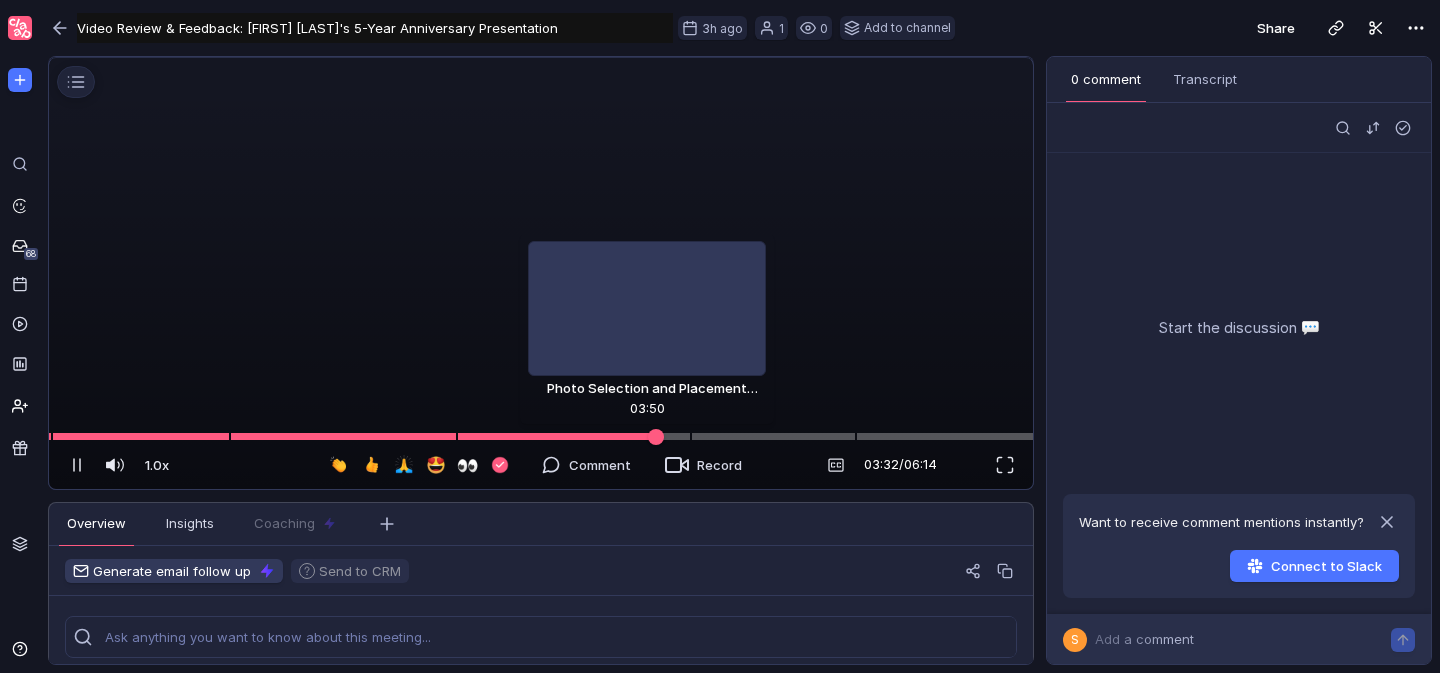 click at bounding box center (541, 436) 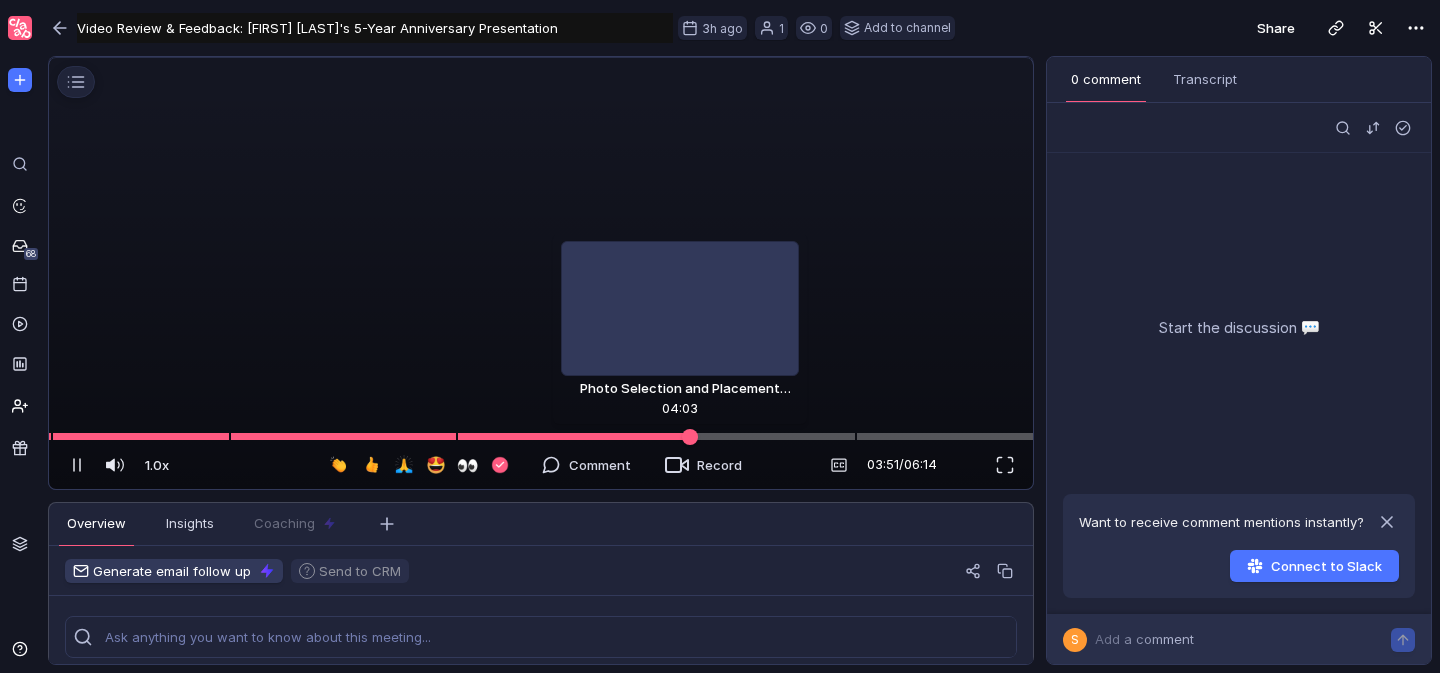 click at bounding box center [541, 436] 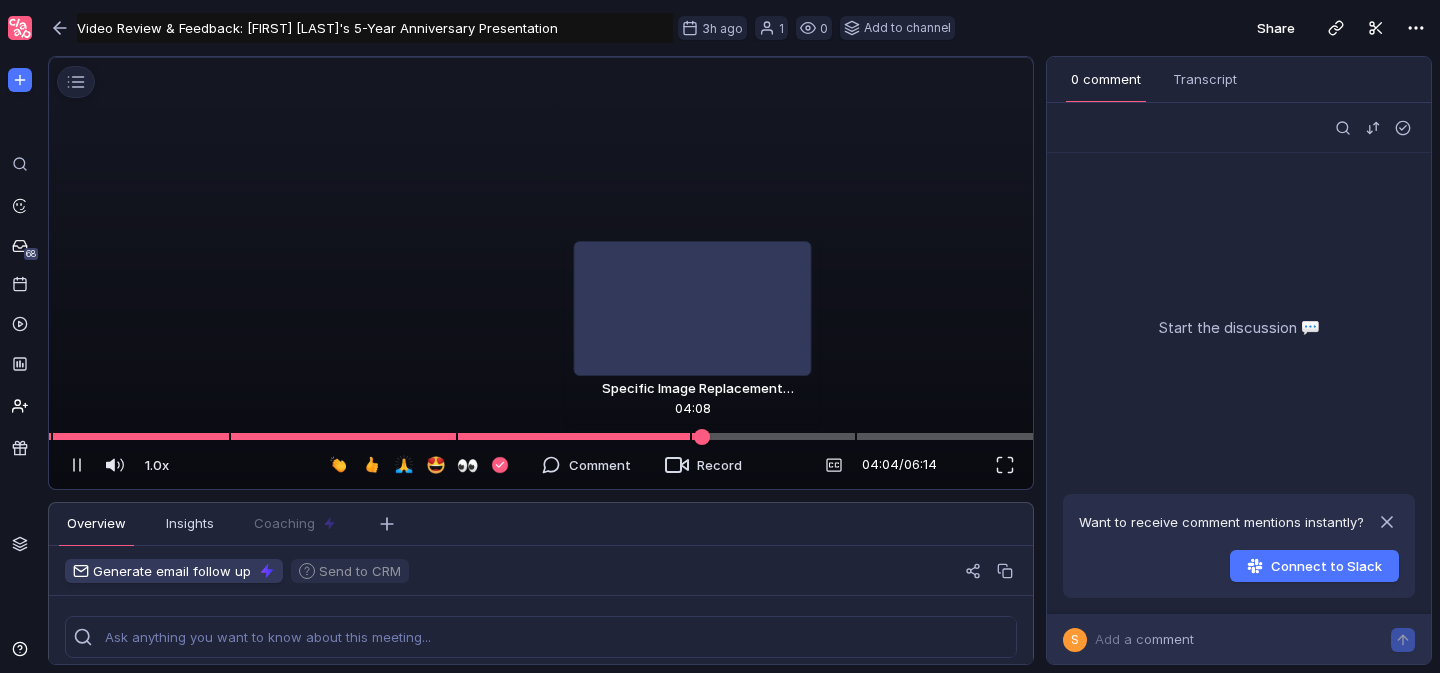 click at bounding box center [541, 436] 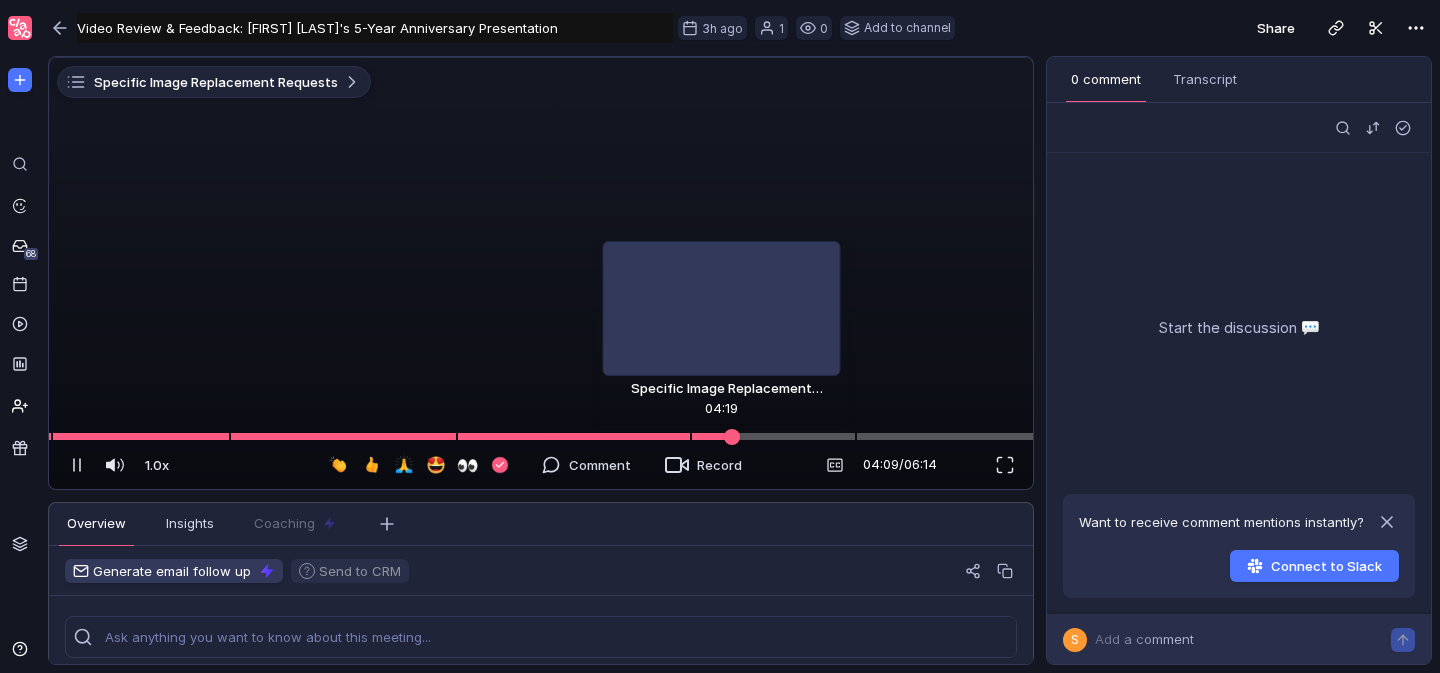 click at bounding box center (541, 436) 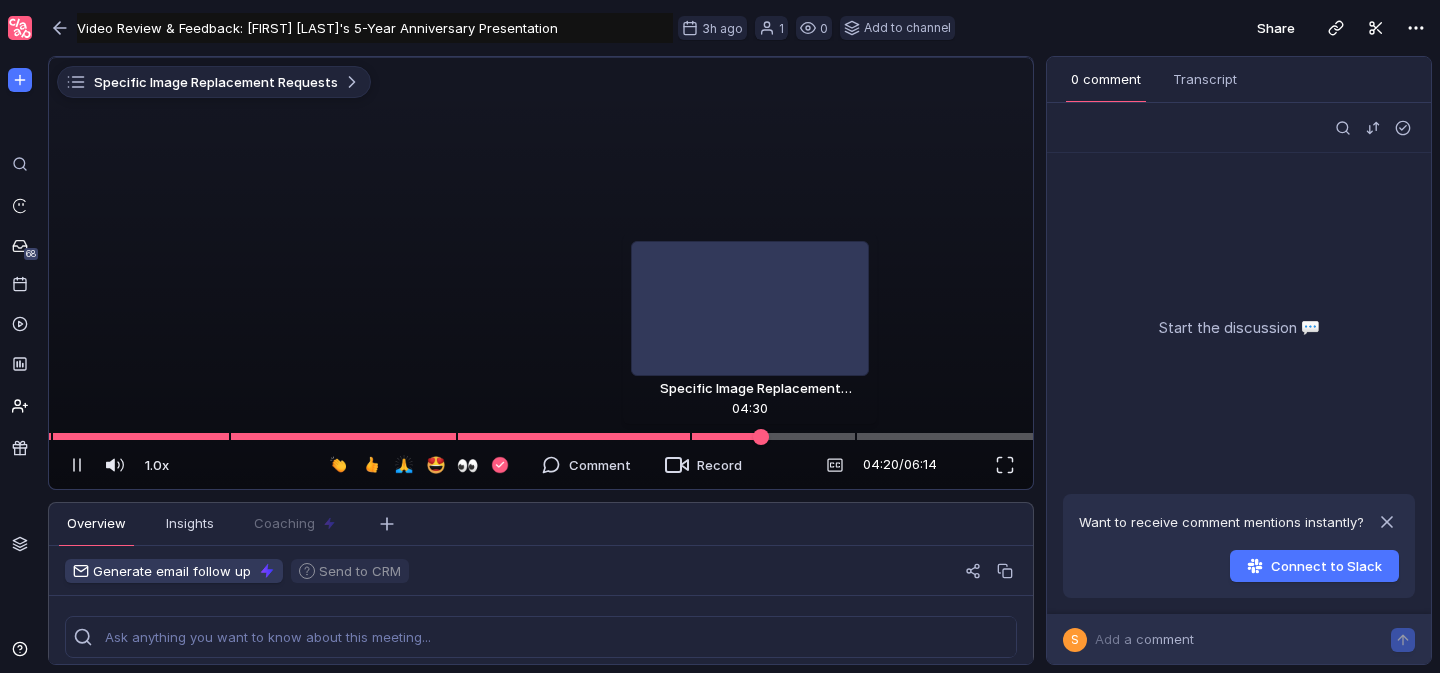 click at bounding box center [541, 436] 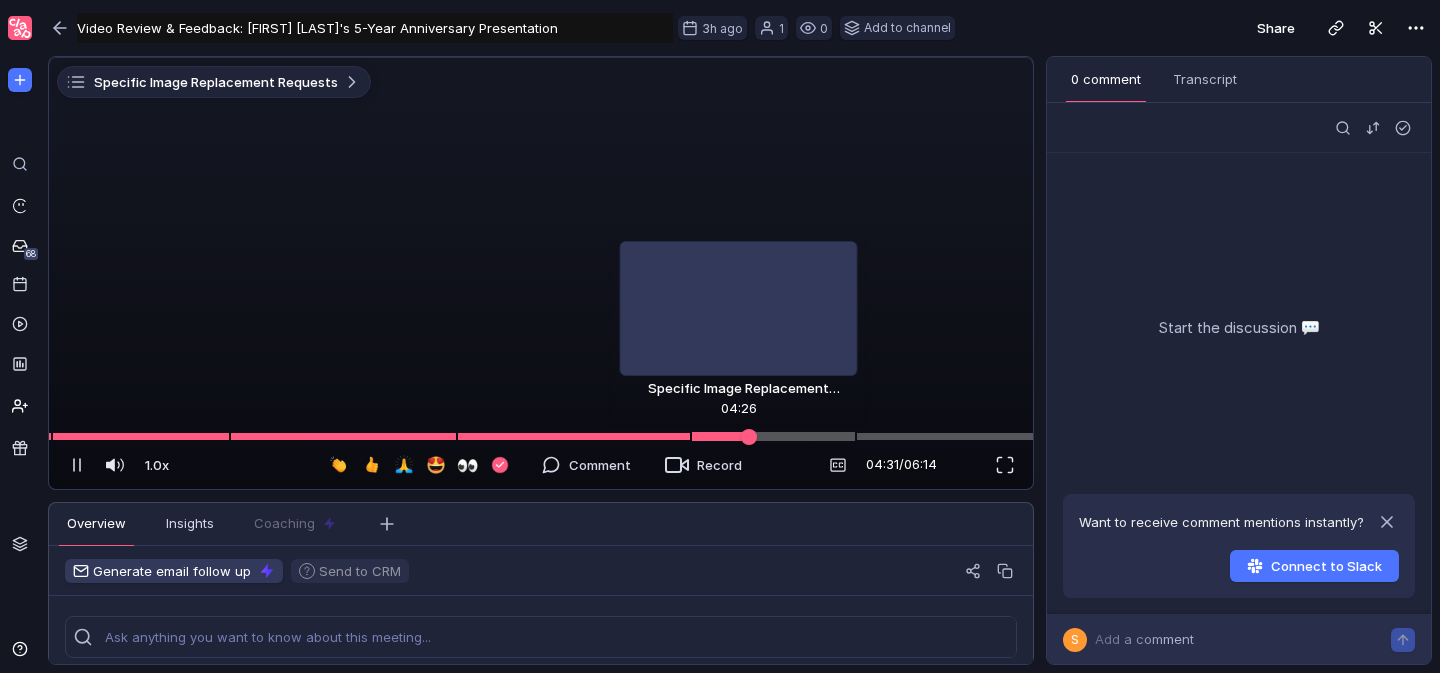 click at bounding box center (541, 436) 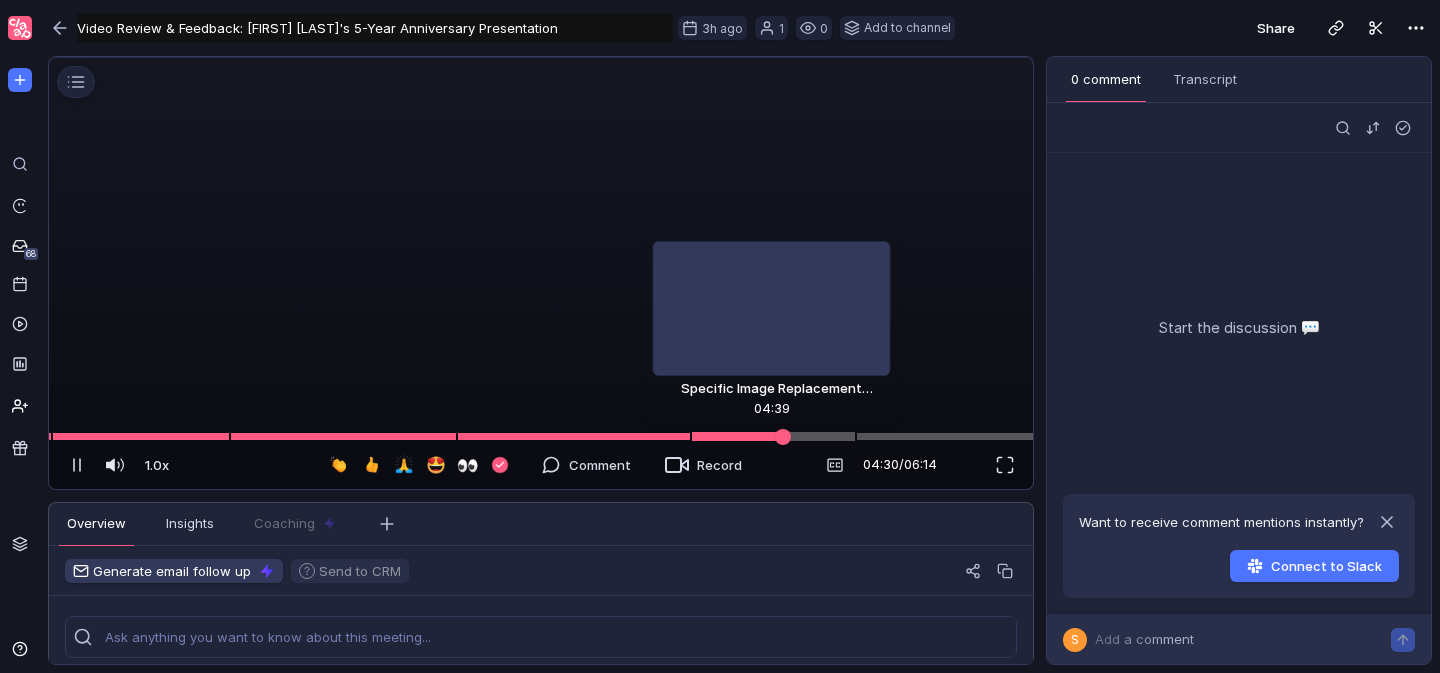 click at bounding box center [541, 436] 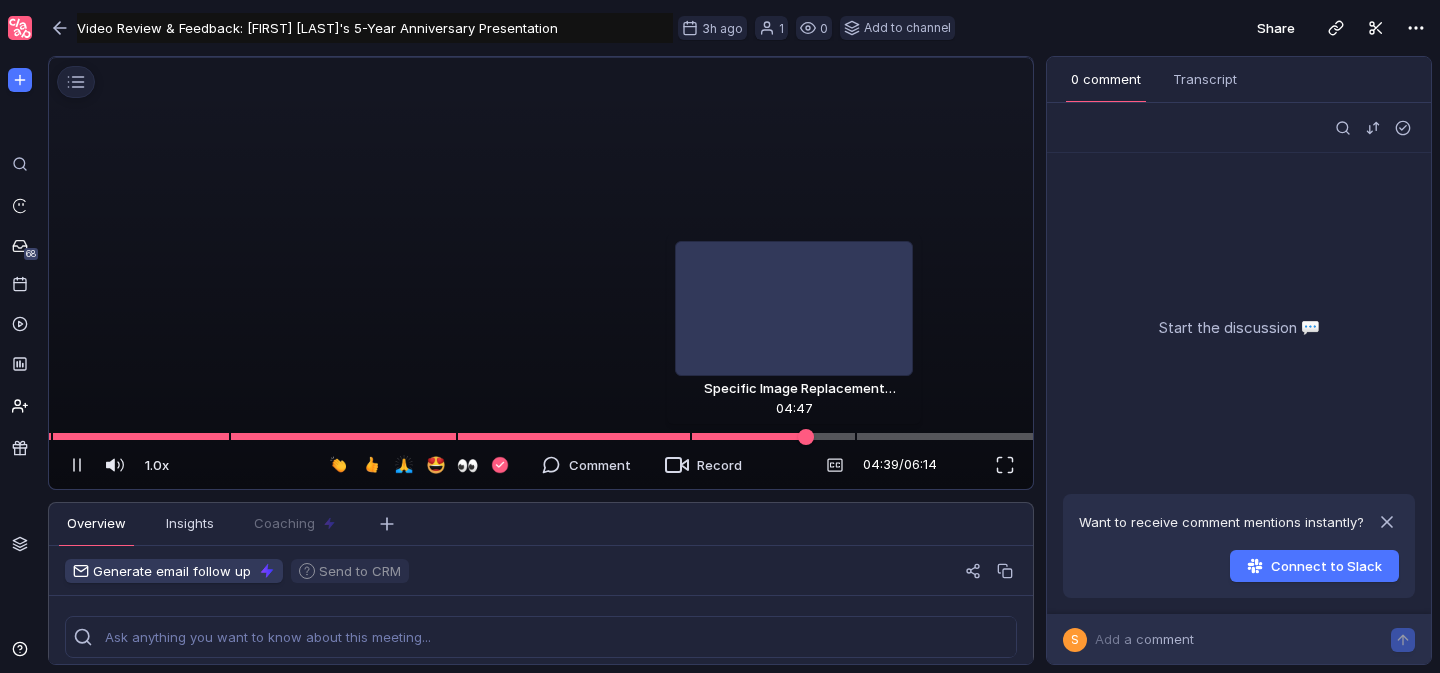 click at bounding box center (541, 436) 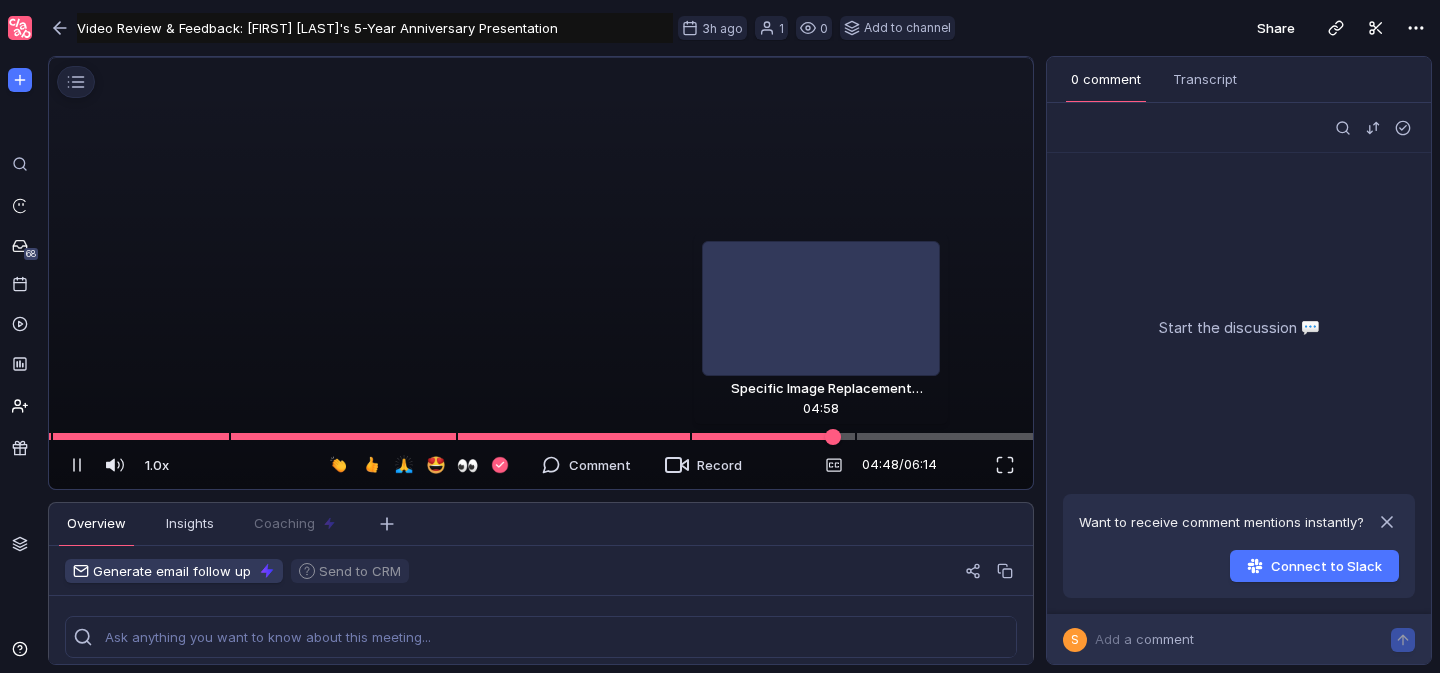 click at bounding box center [541, 436] 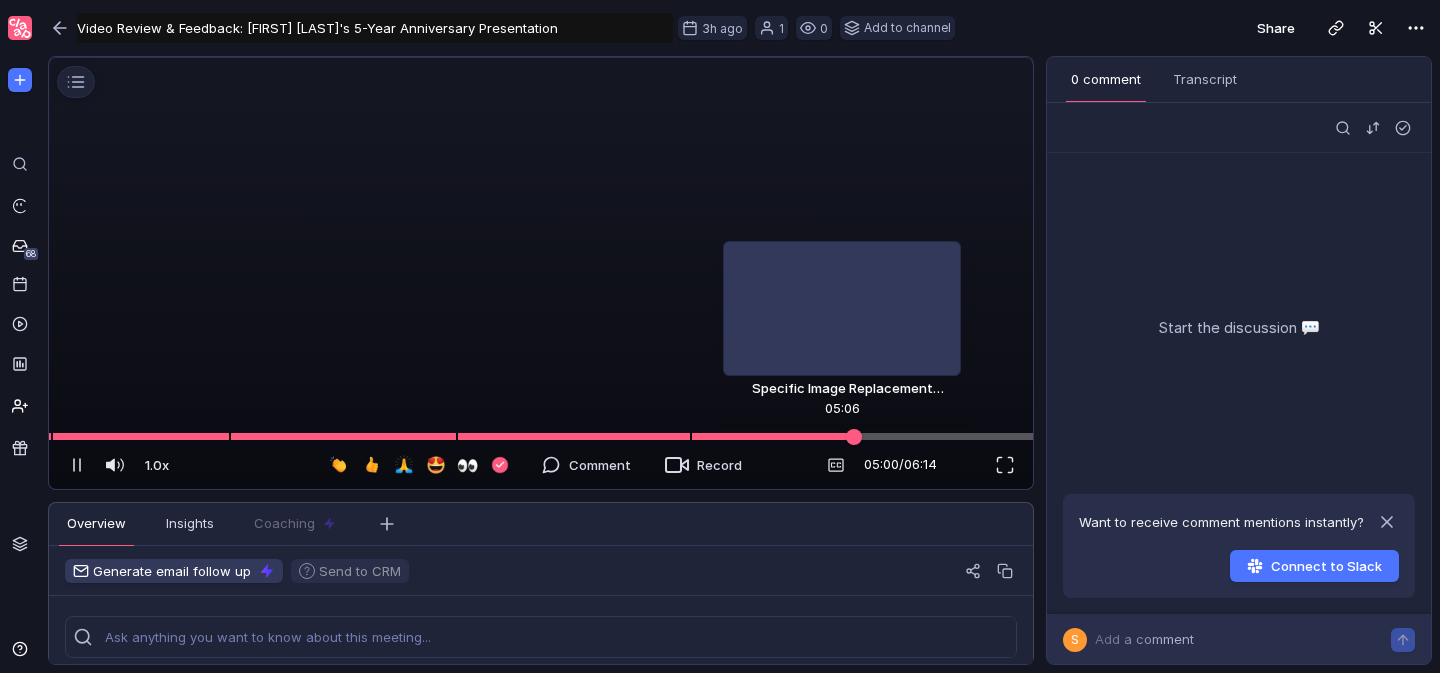 click at bounding box center (541, 436) 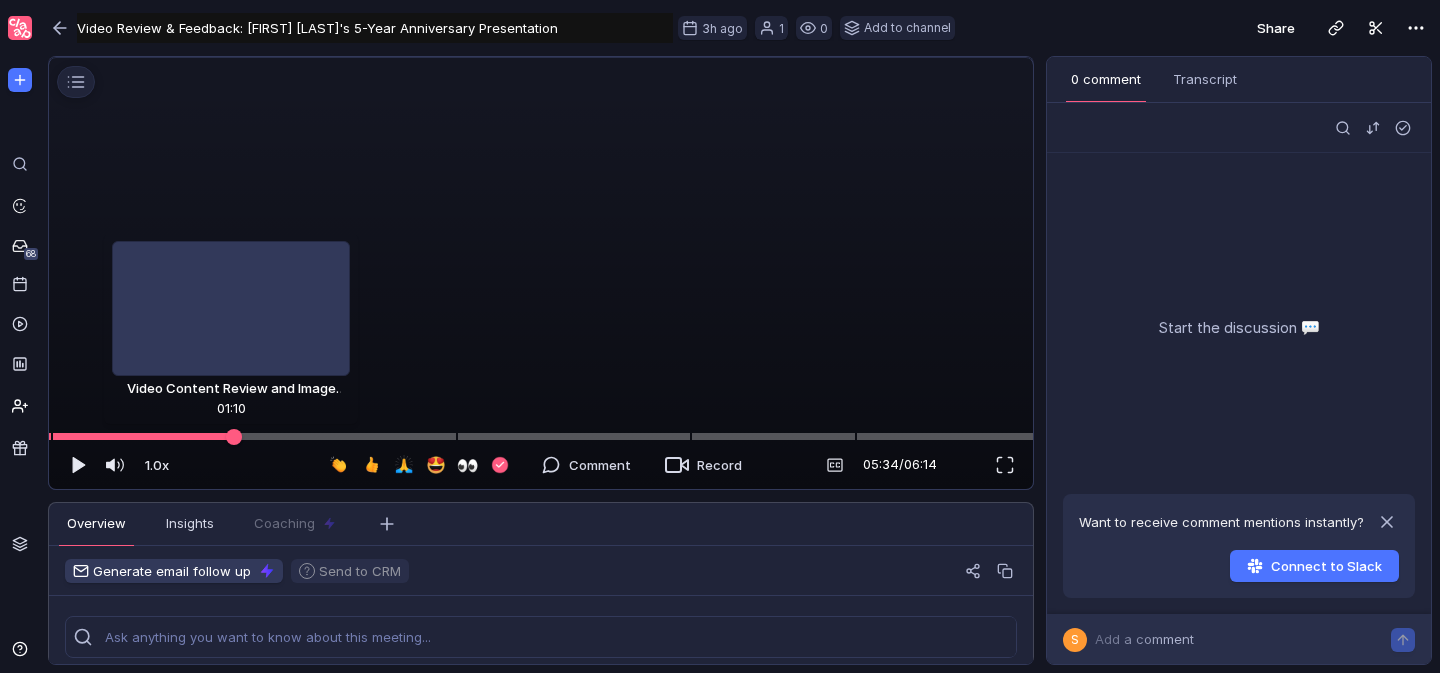 click at bounding box center (541, 436) 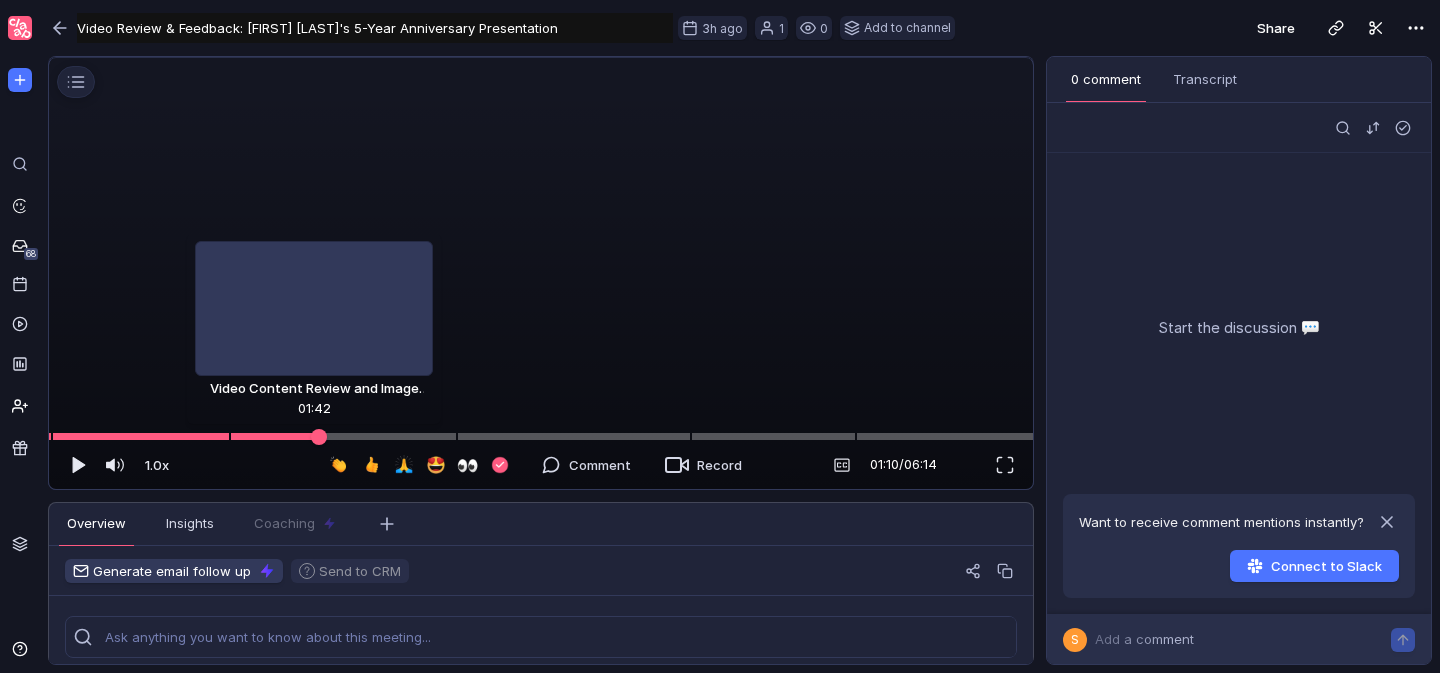 click at bounding box center (541, 436) 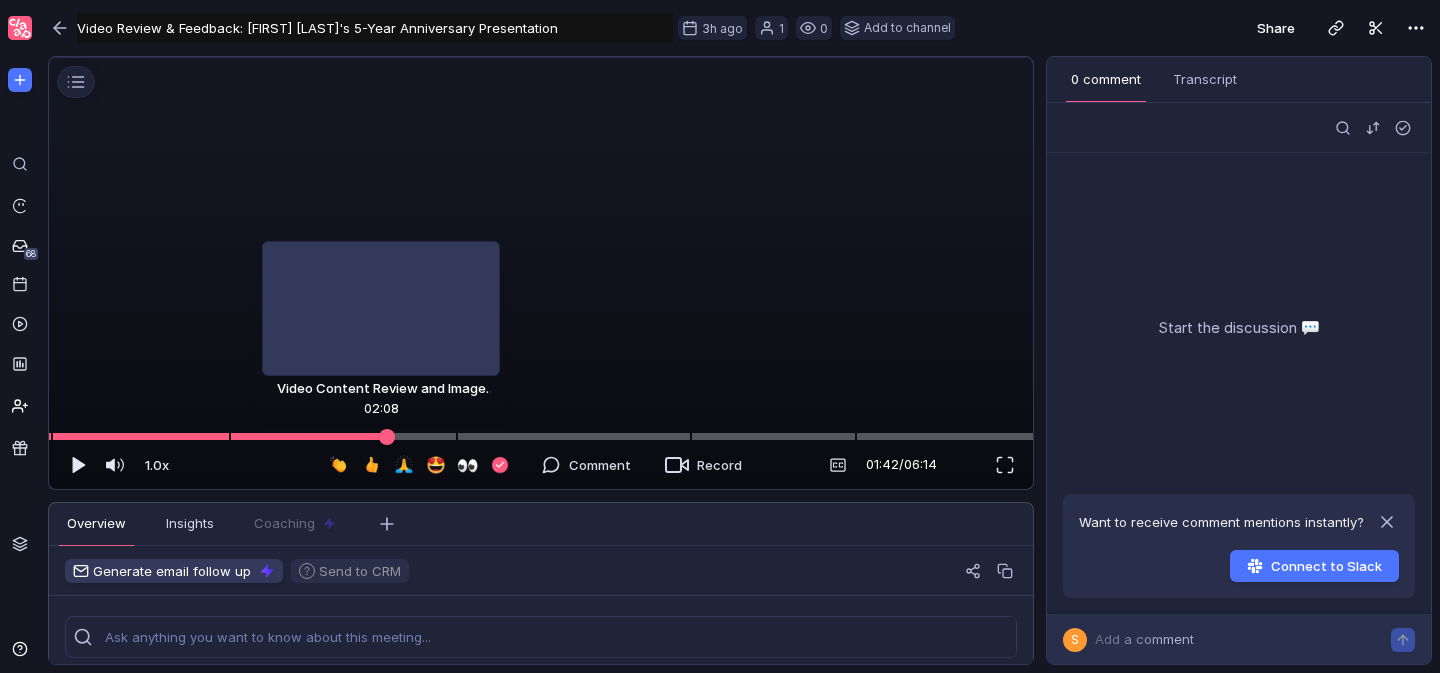 click at bounding box center (541, 436) 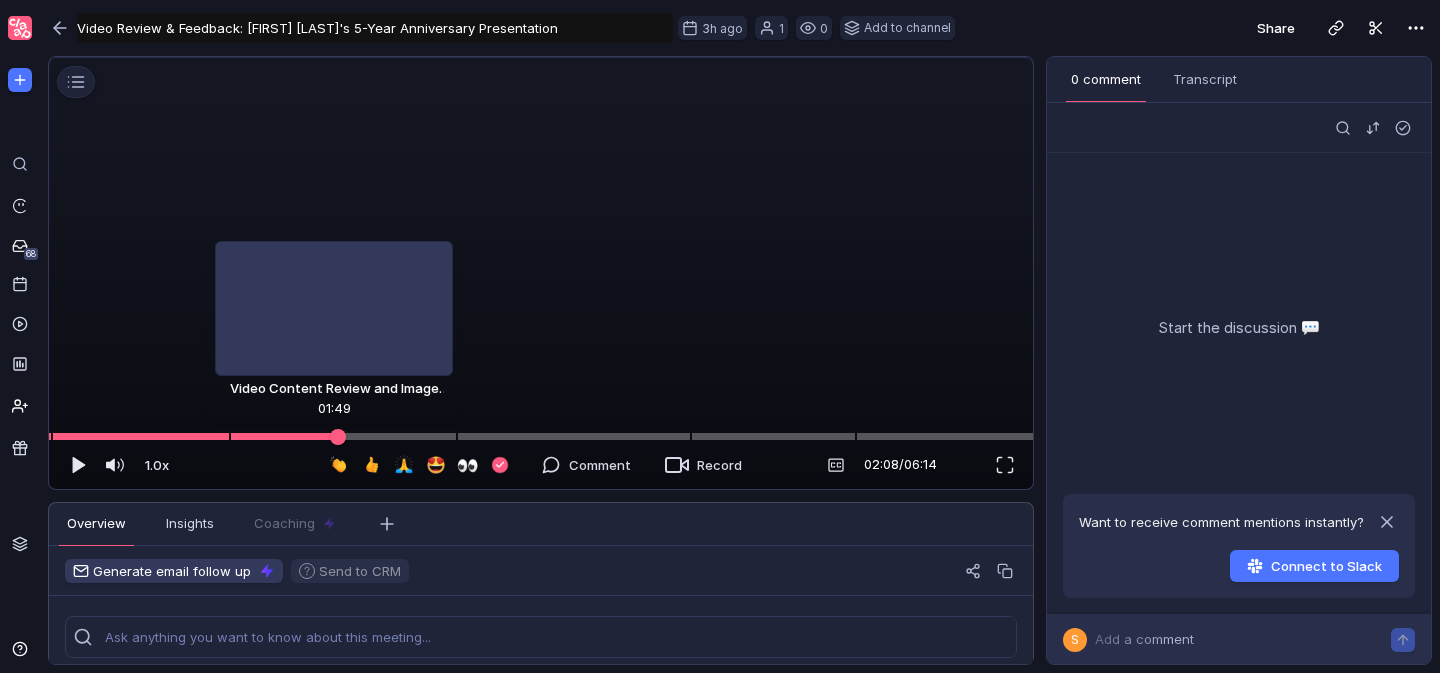 click at bounding box center [541, 436] 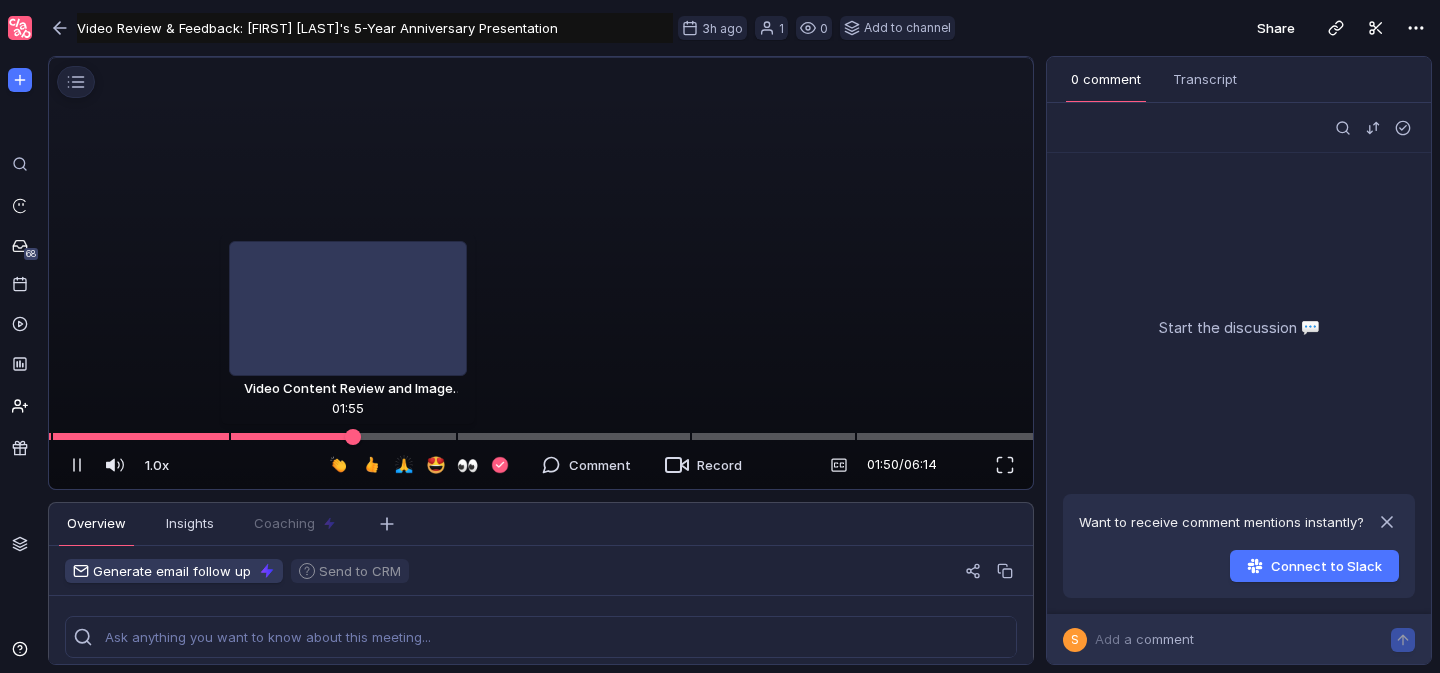 click at bounding box center [541, 436] 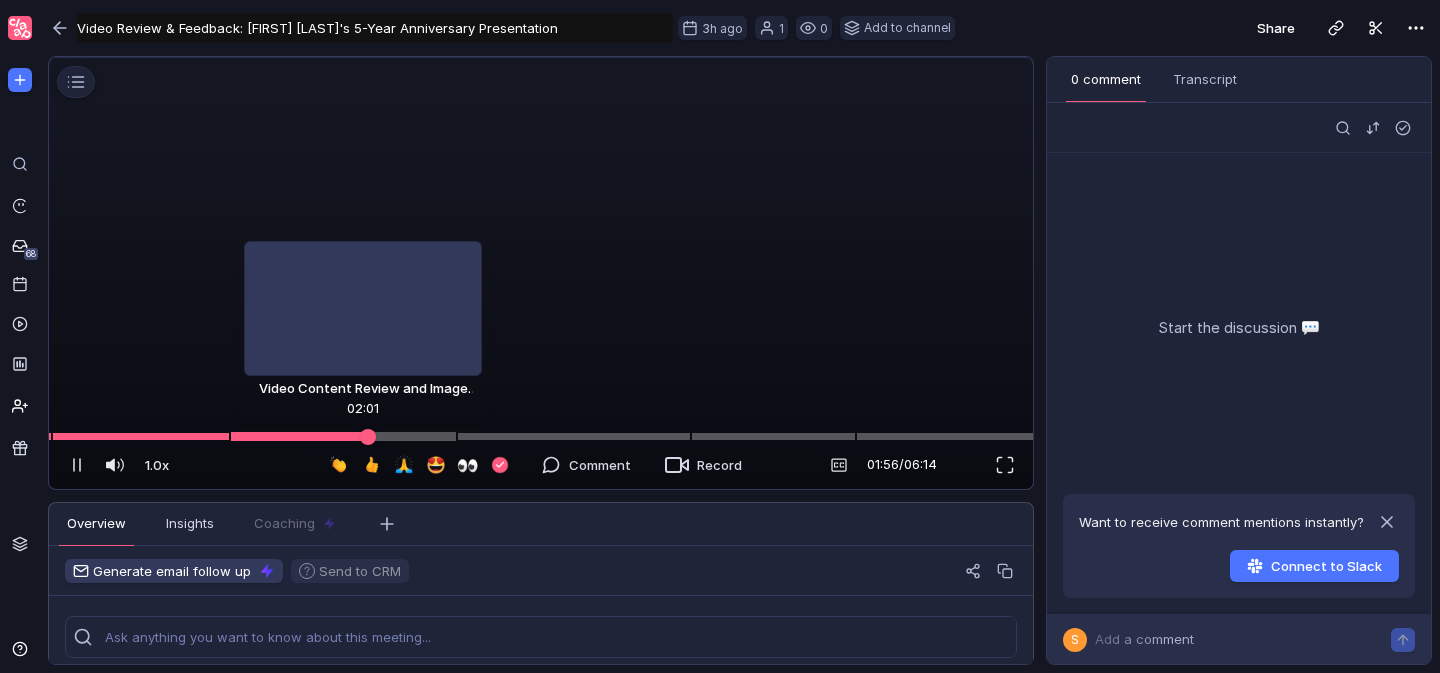 click at bounding box center (541, 436) 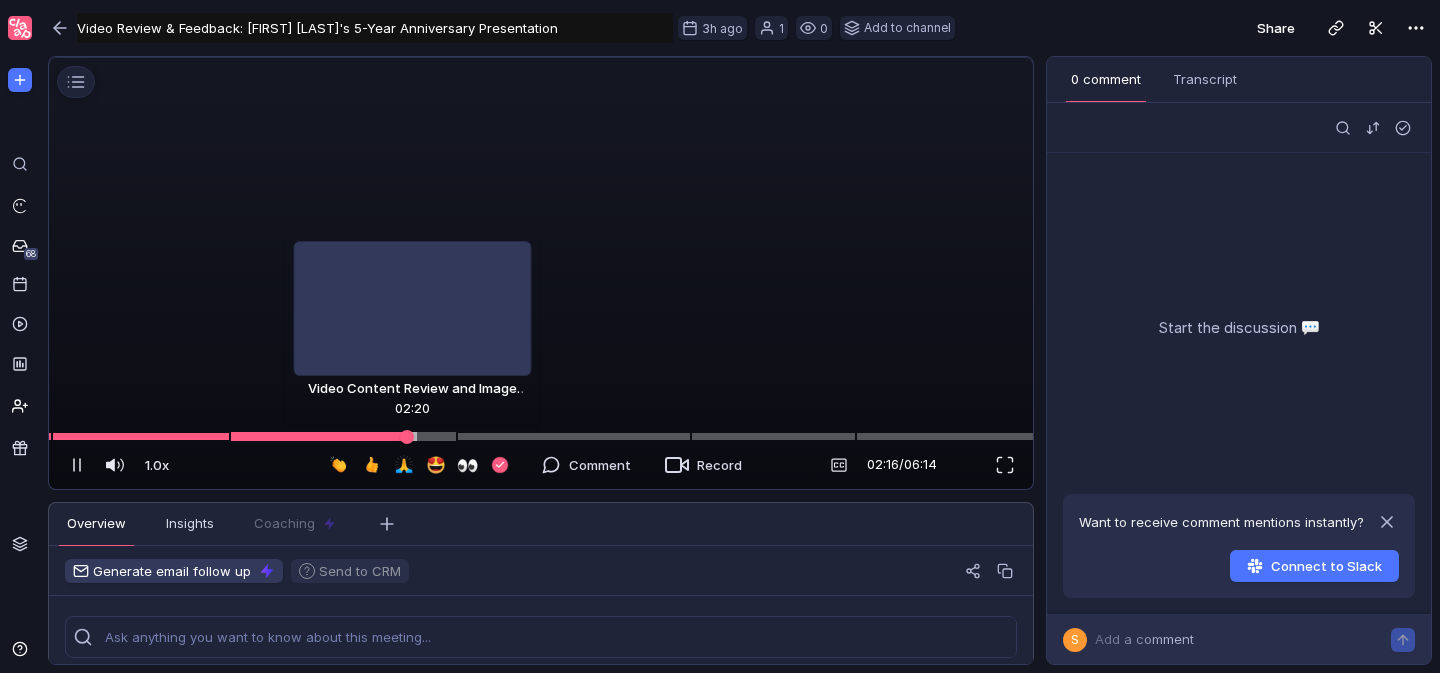 click at bounding box center (541, 436) 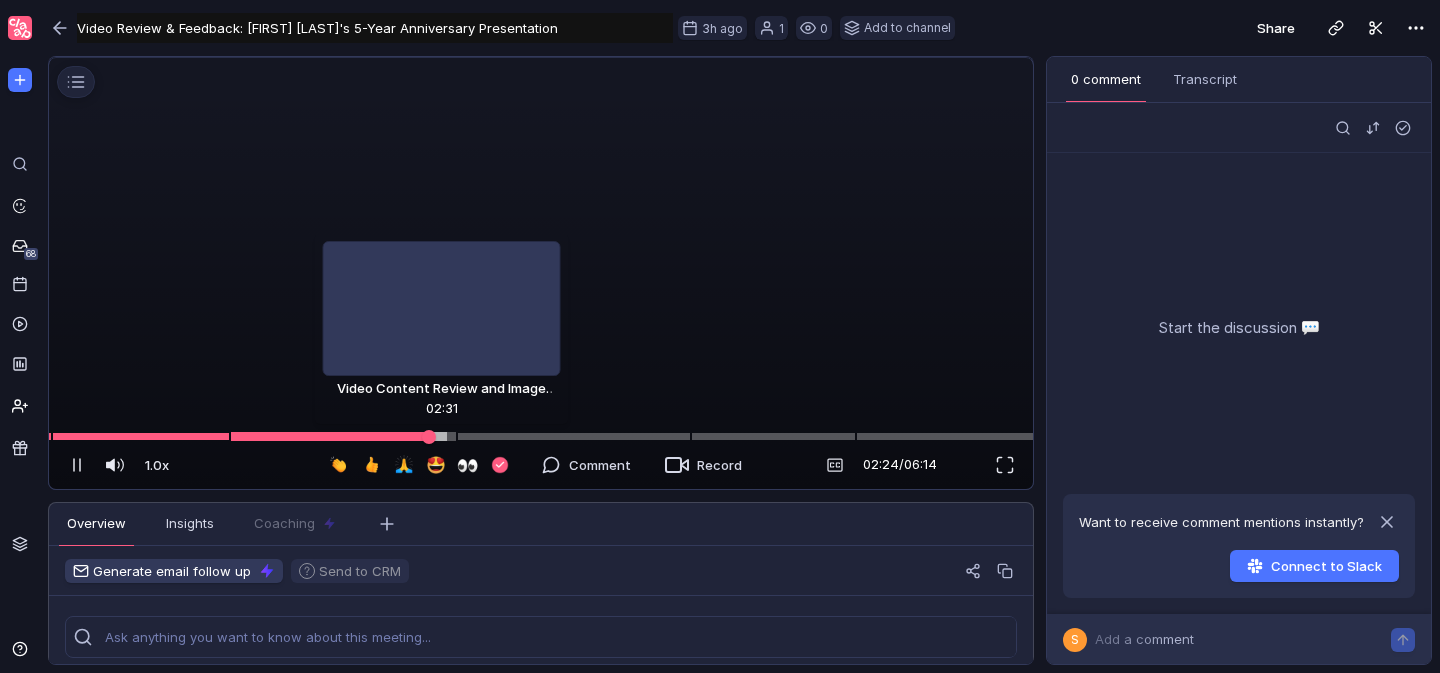 click at bounding box center (541, 436) 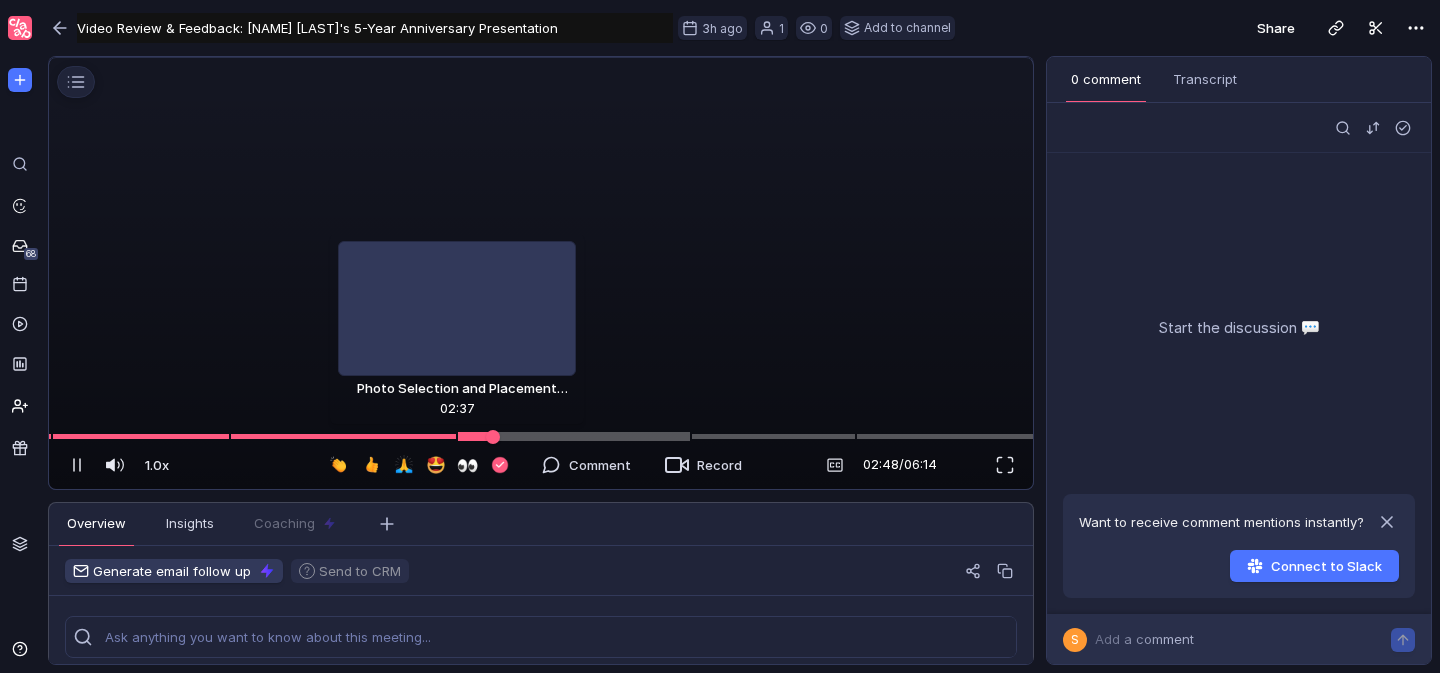 scroll, scrollTop: 0, scrollLeft: 0, axis: both 